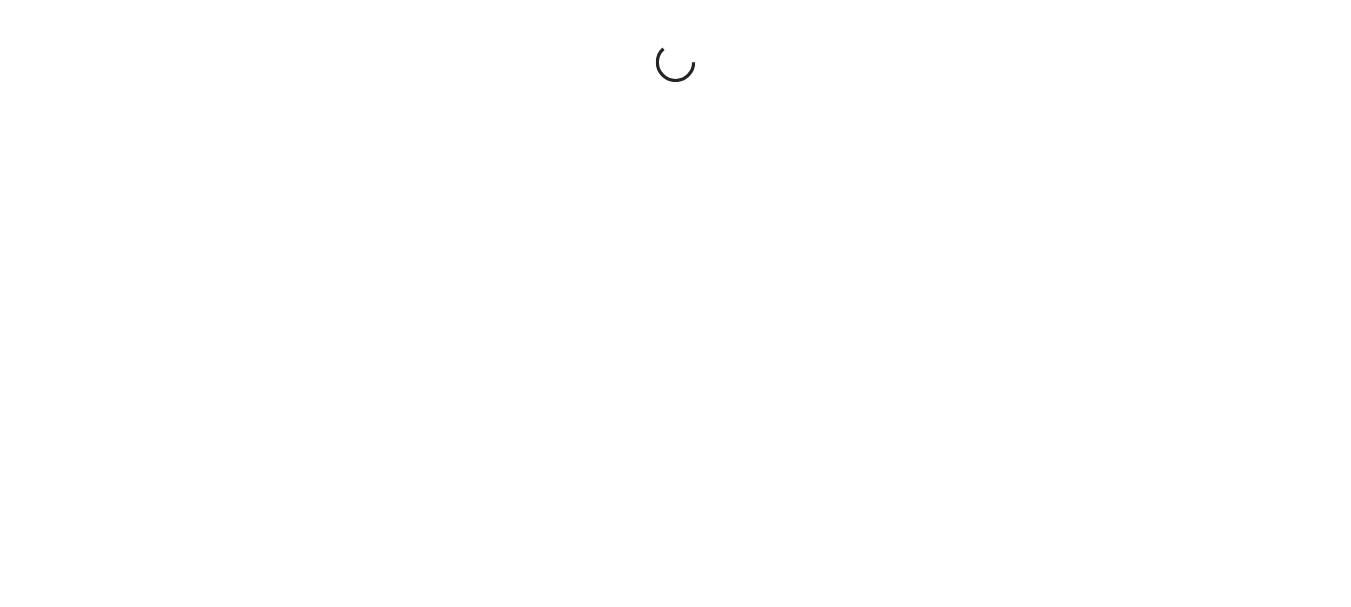 scroll, scrollTop: 0, scrollLeft: 0, axis: both 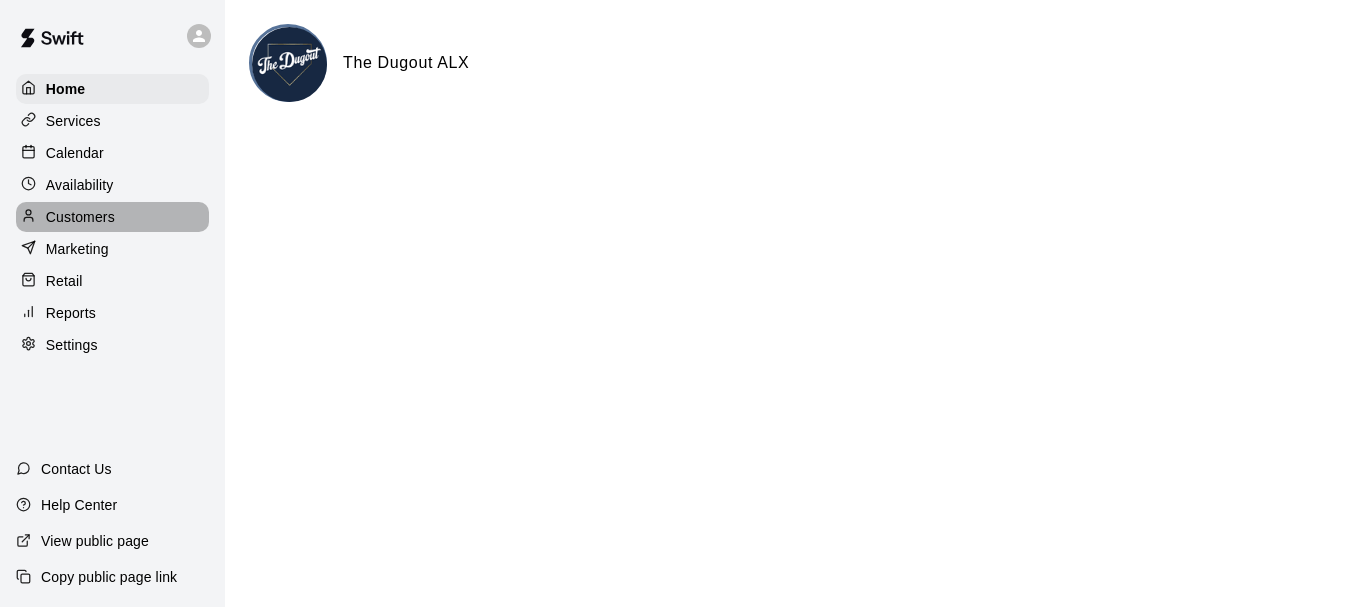 click on "Customers" at bounding box center (80, 217) 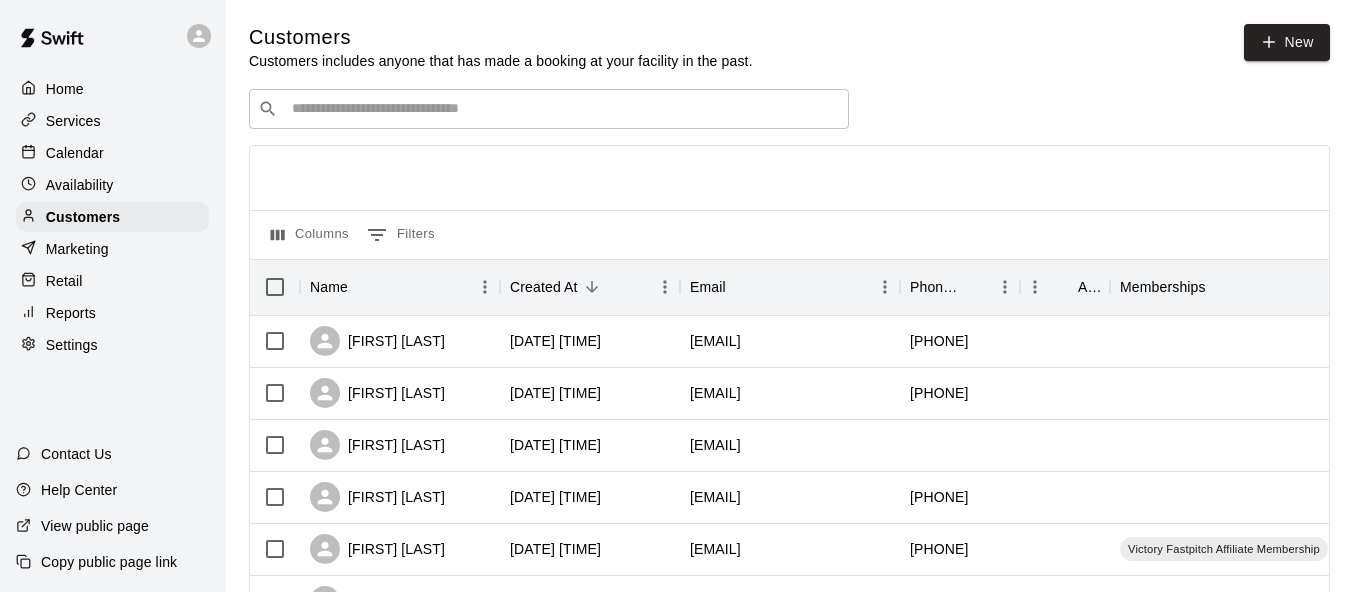 click at bounding box center (563, 109) 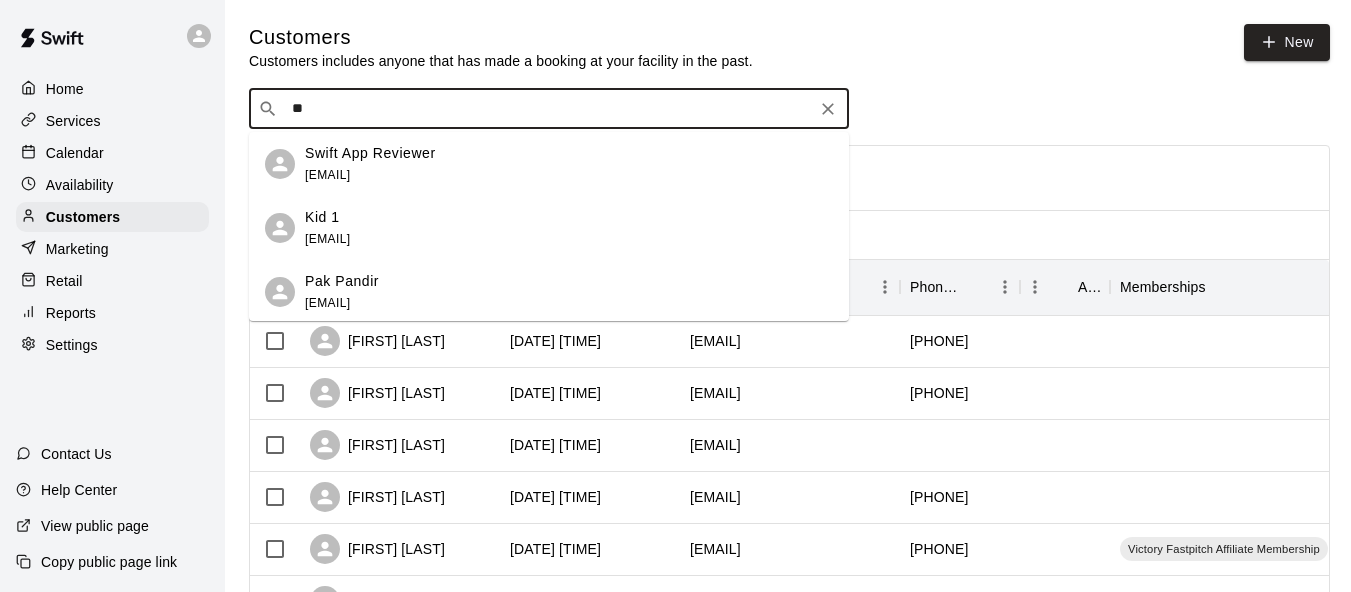 type on "*" 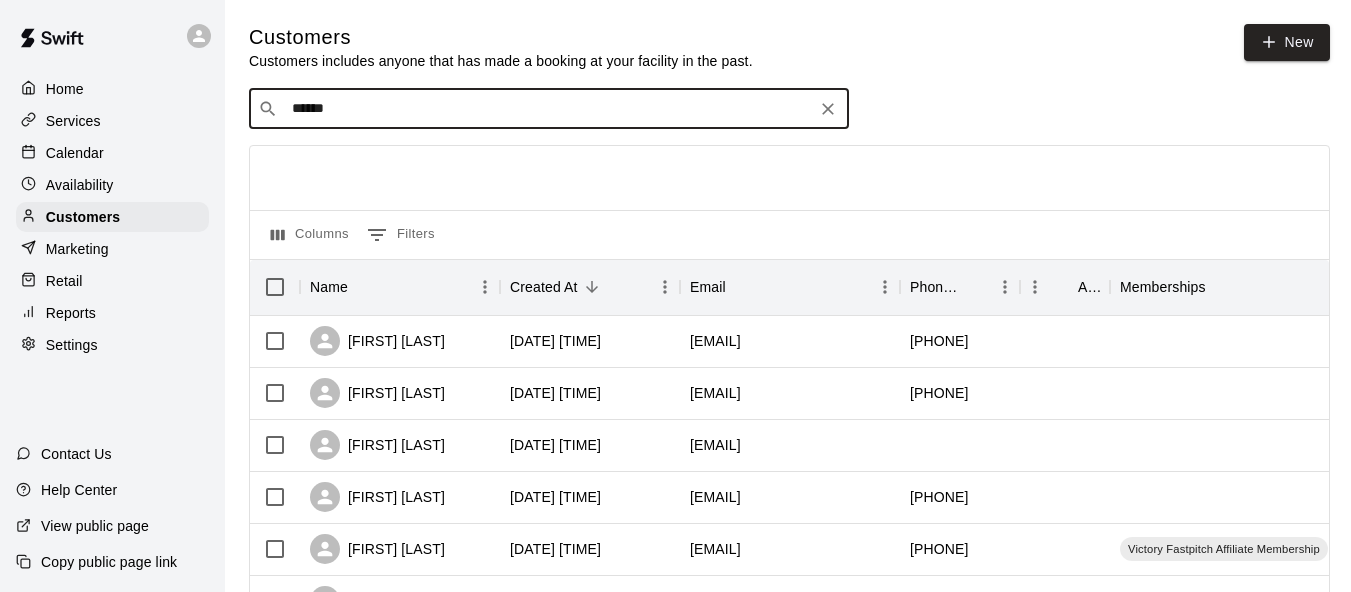 type on "*******" 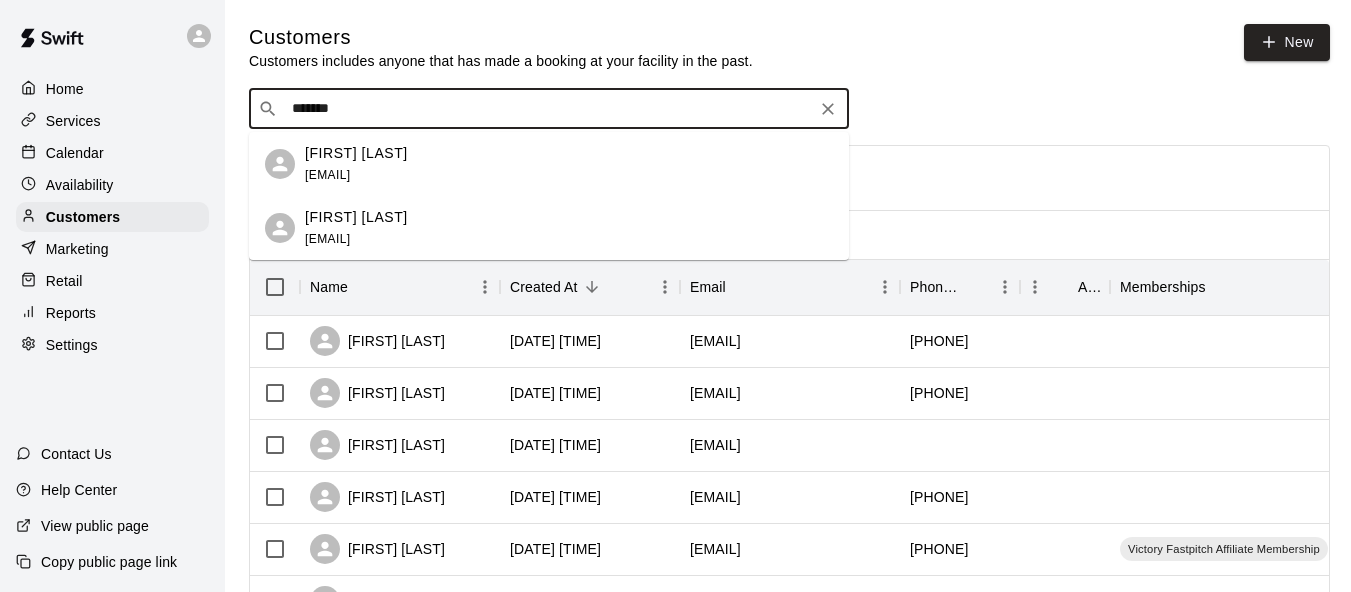 click on "[FIRST] [LAST] [EMAIL]" at bounding box center (356, 228) 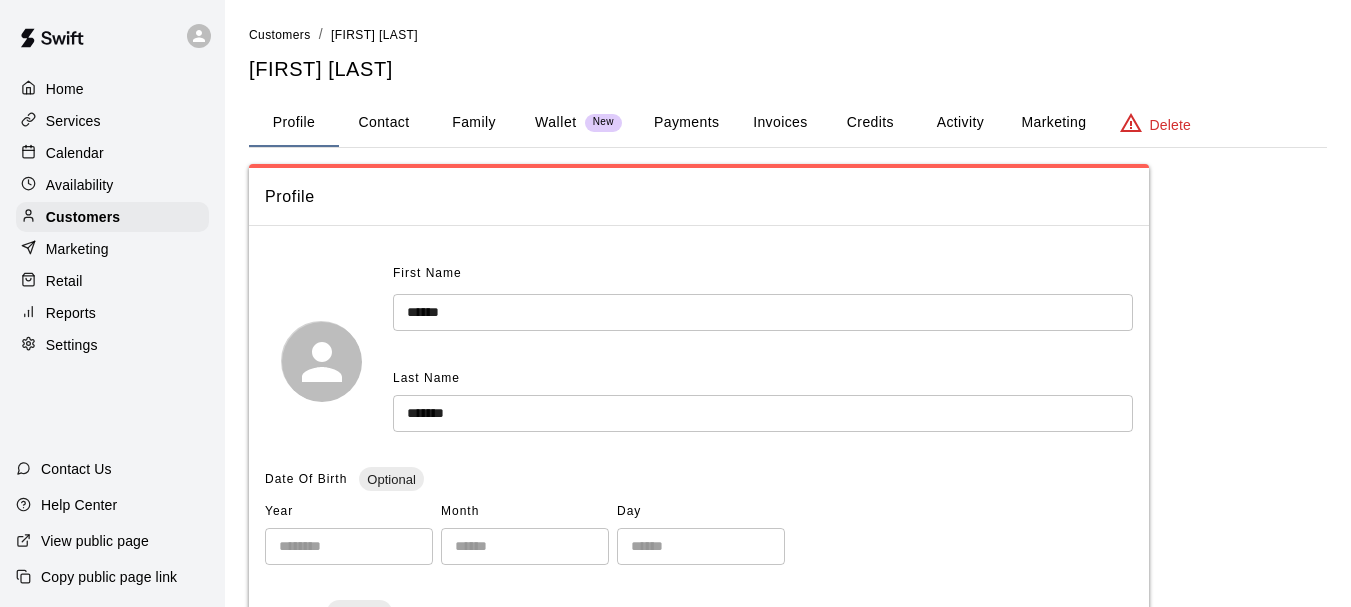 click on "Wallet" at bounding box center (556, 122) 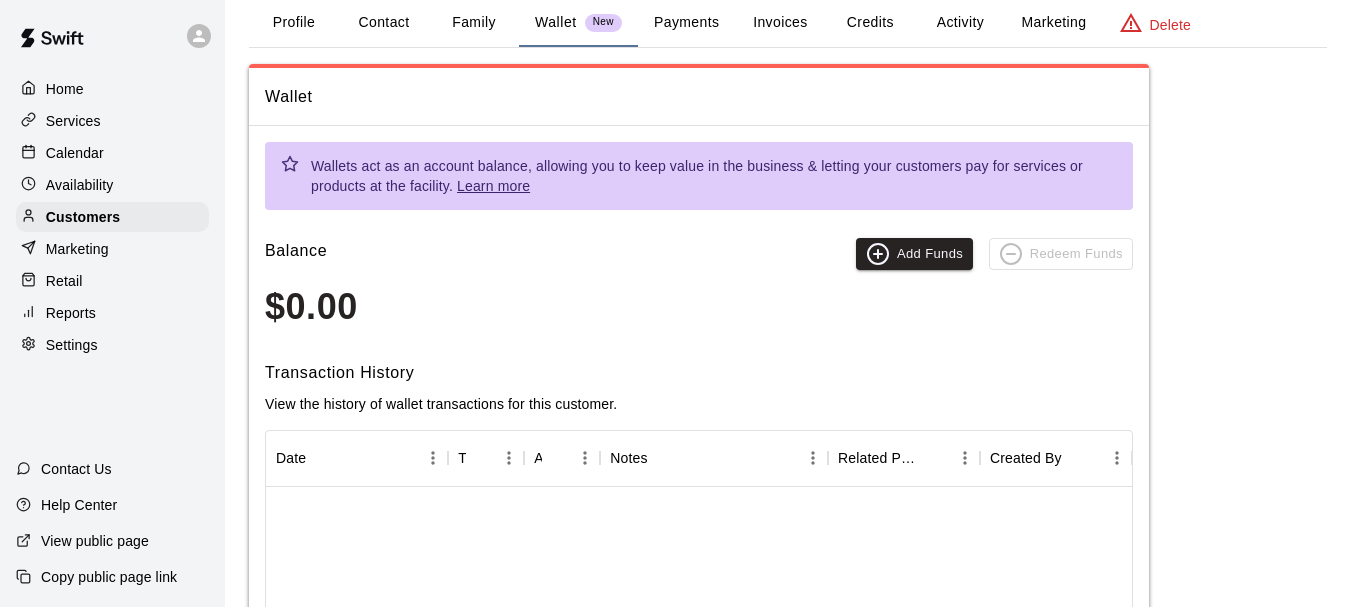 scroll, scrollTop: 0, scrollLeft: 0, axis: both 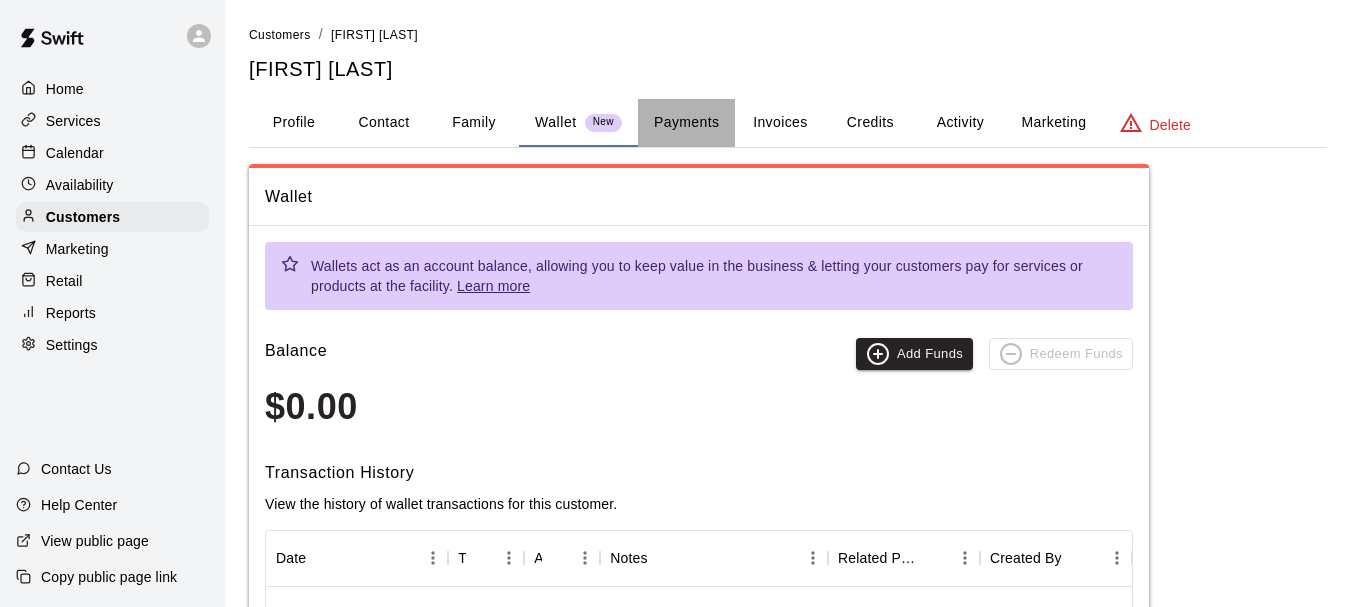 click on "Payments" at bounding box center (686, 123) 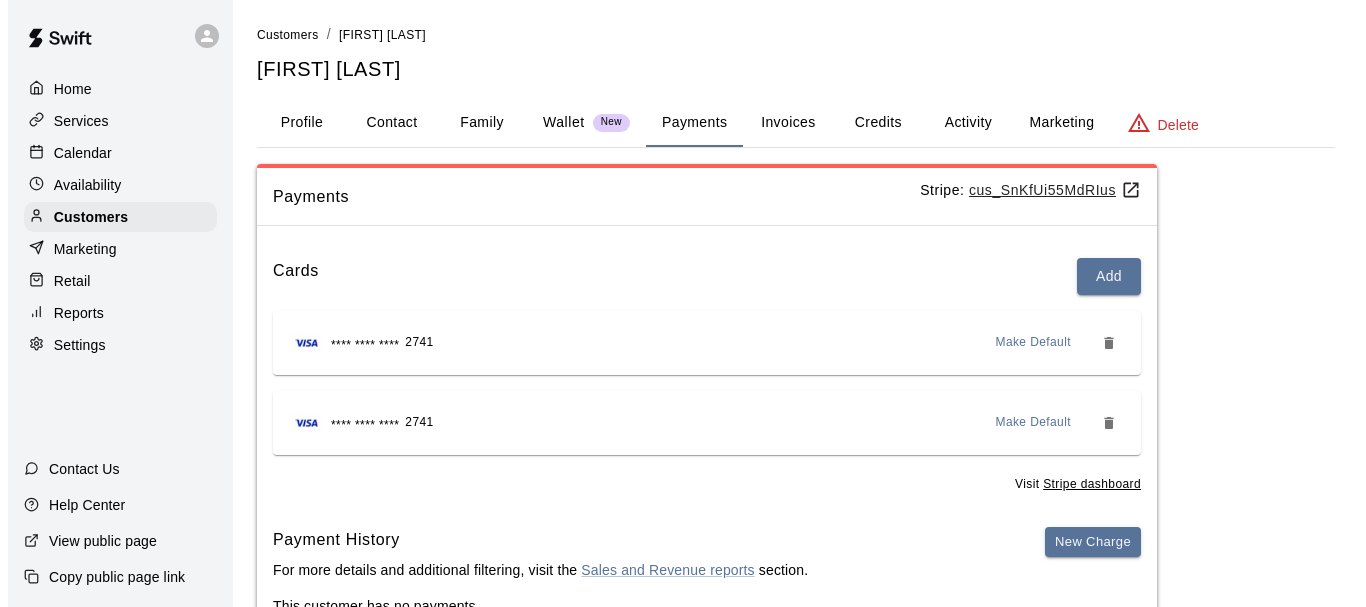 scroll, scrollTop: 73, scrollLeft: 0, axis: vertical 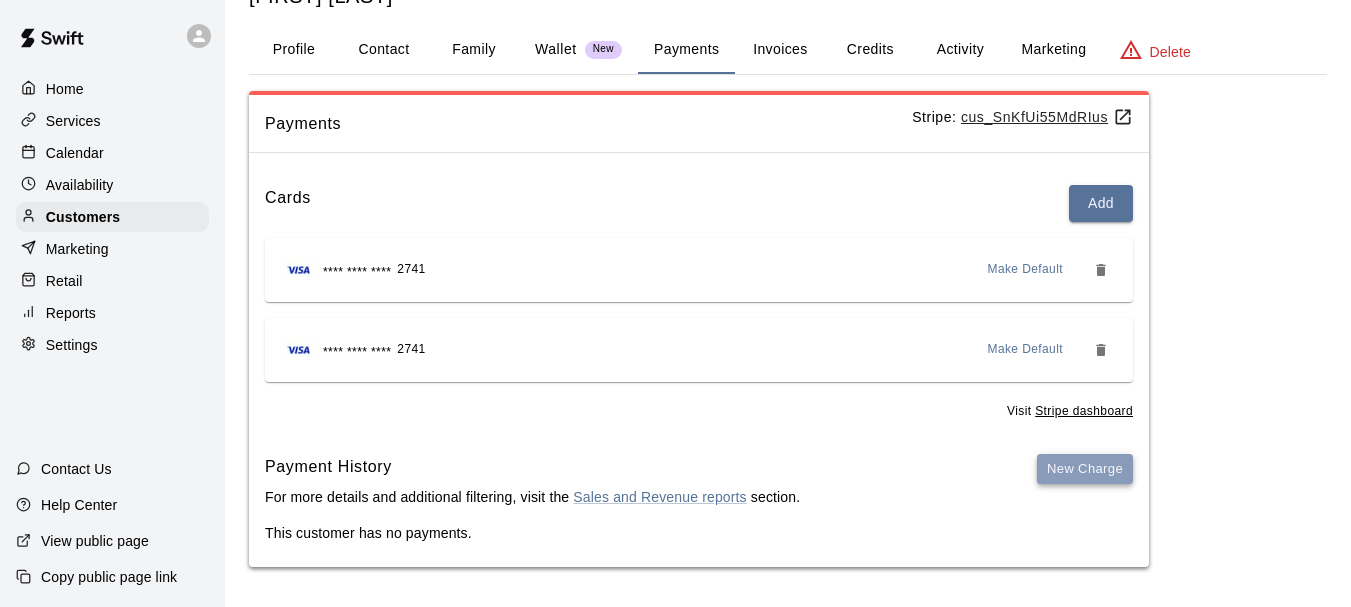 click on "New Charge" at bounding box center [1085, 469] 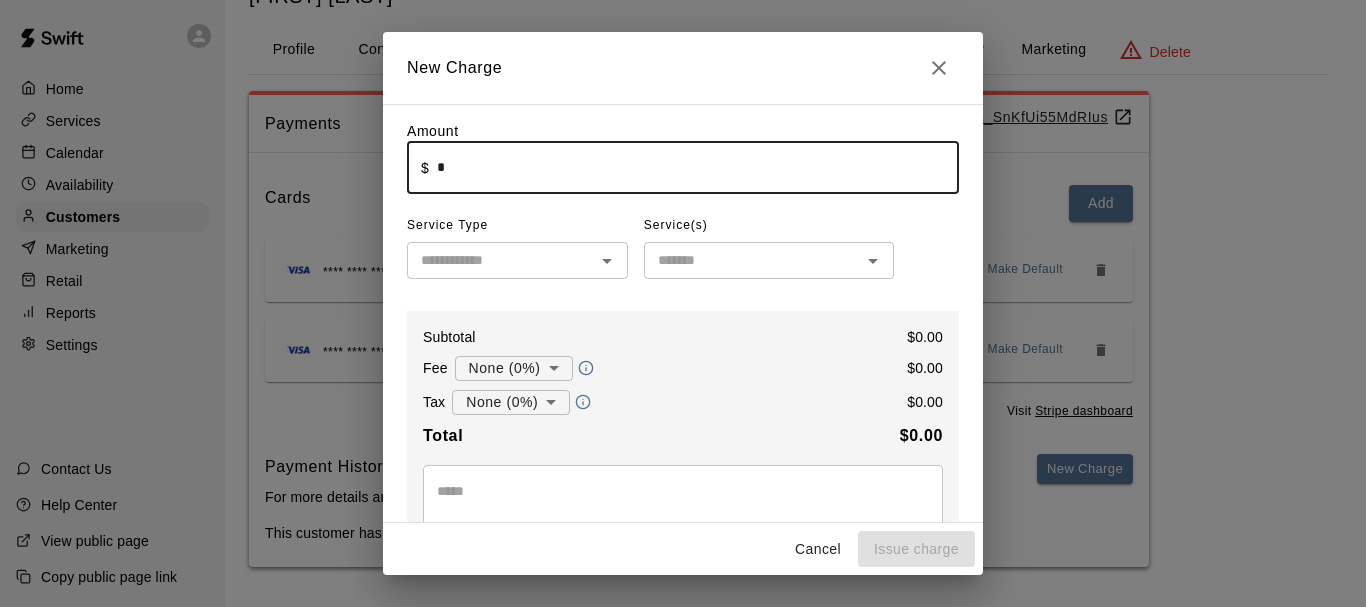 click on "*" at bounding box center [698, 167] 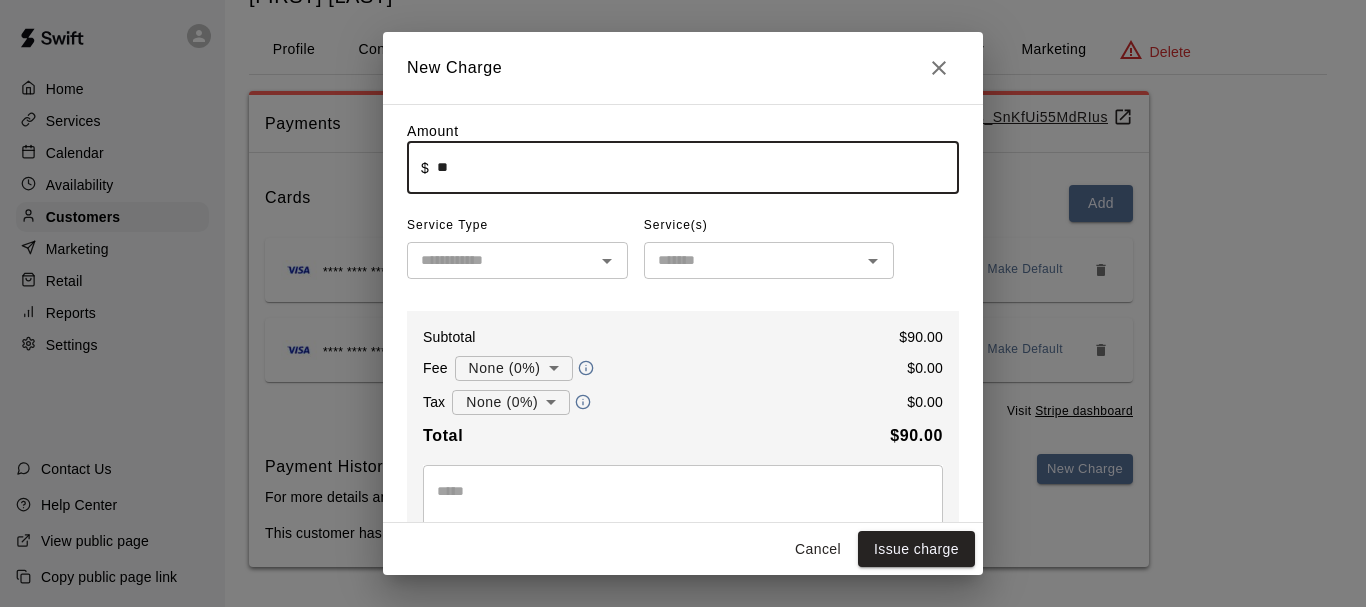 type on "*****" 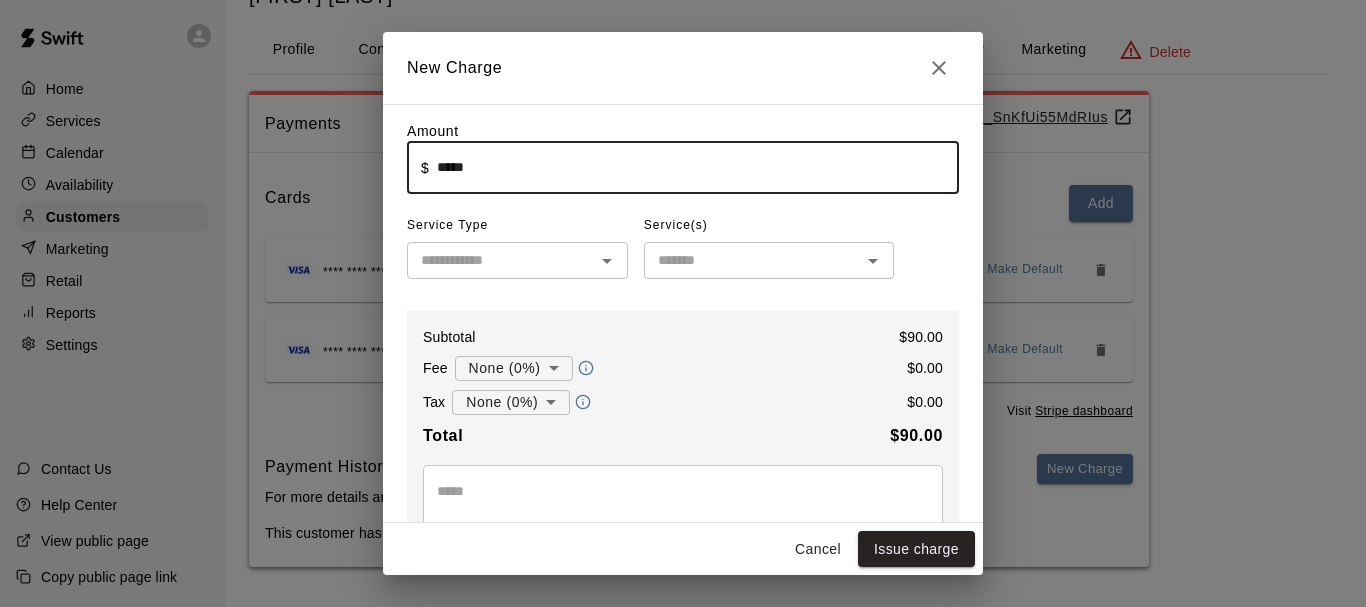 click at bounding box center (501, 260) 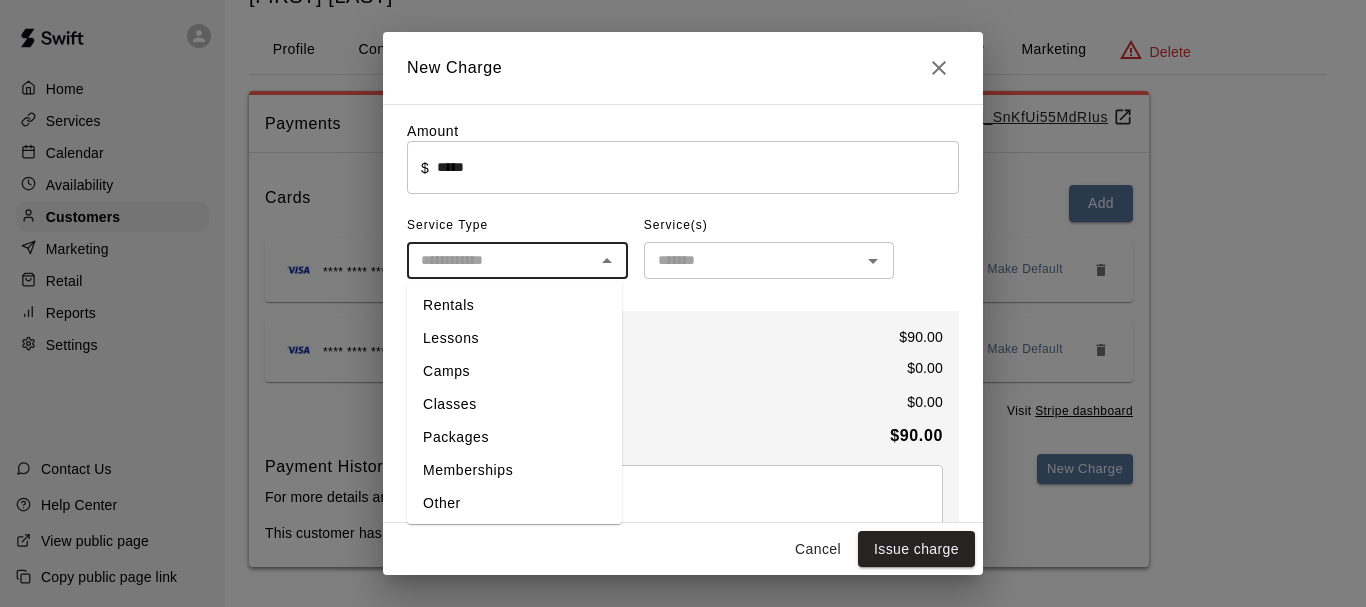 click on "Rentals" at bounding box center [514, 305] 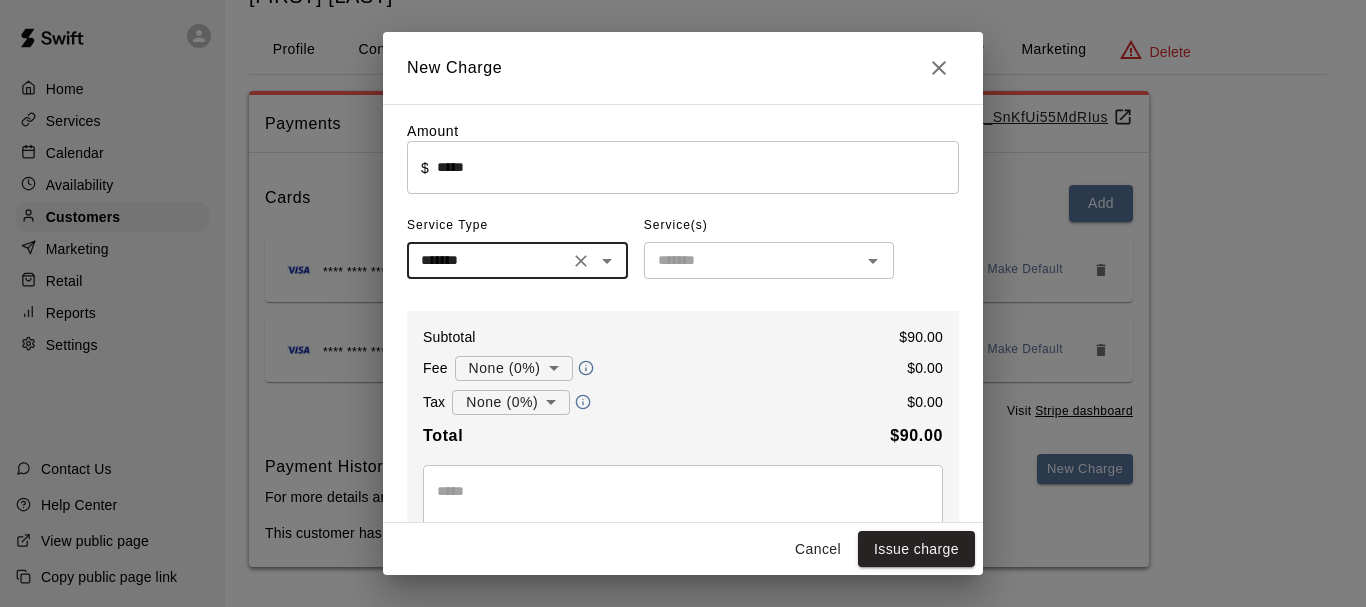 click at bounding box center [752, 260] 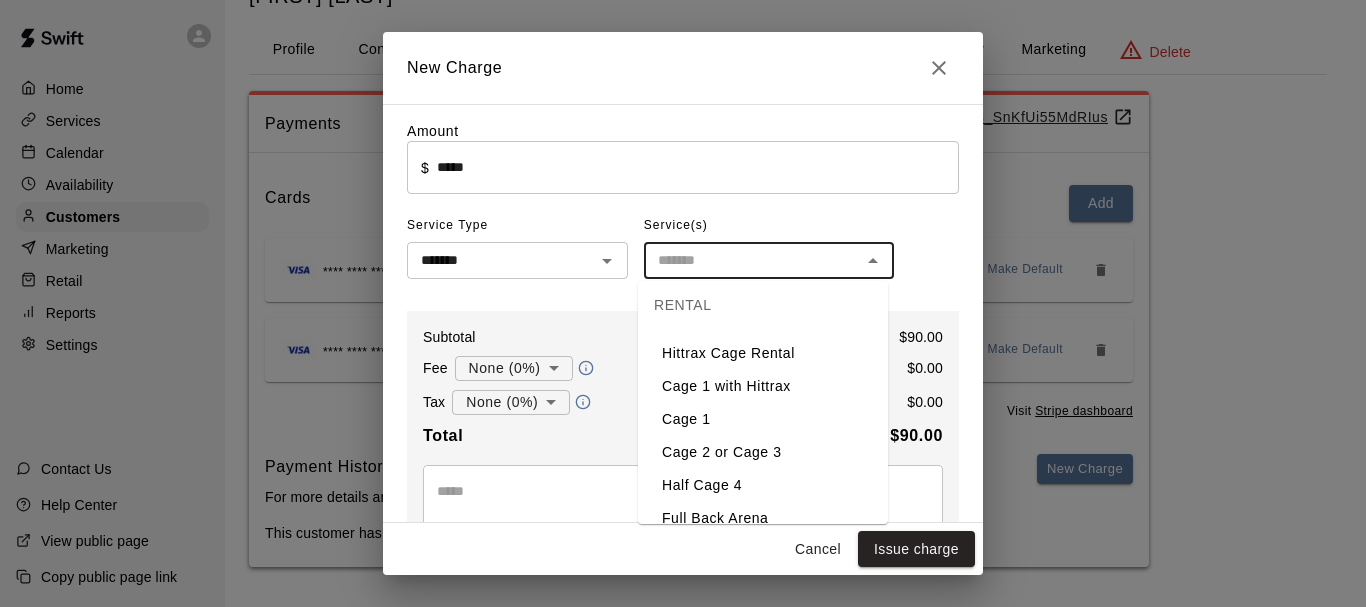 scroll, scrollTop: 138, scrollLeft: 0, axis: vertical 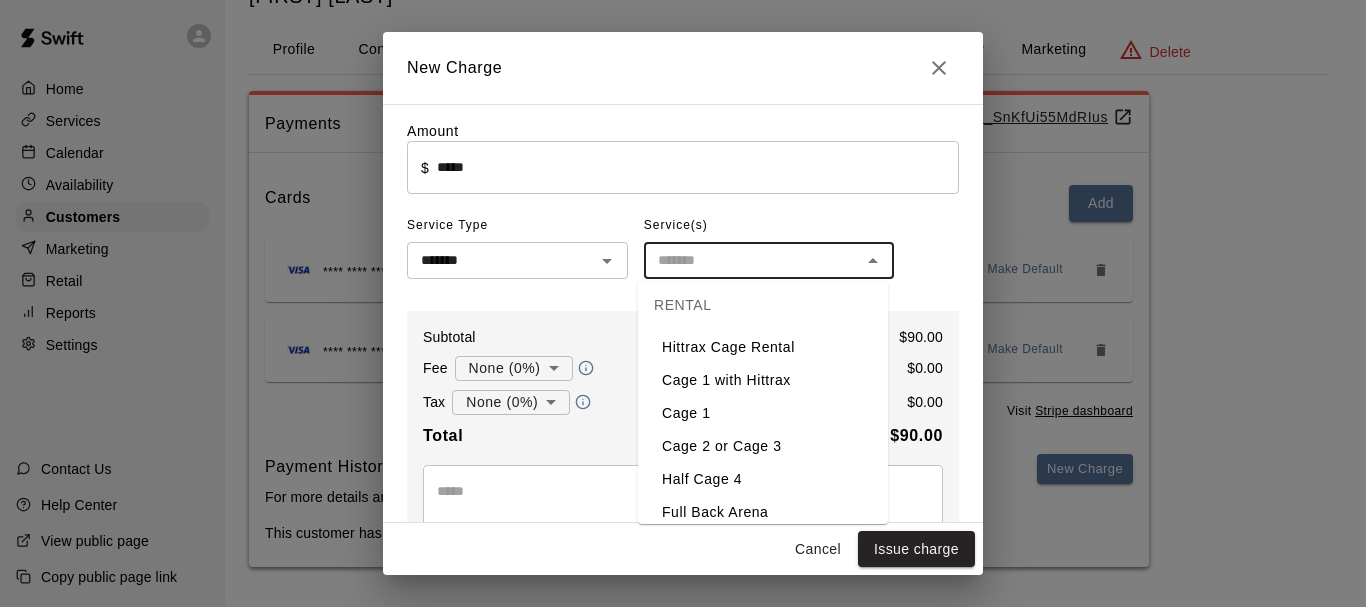 click on "Cage 1 with Hittrax" at bounding box center (763, 380) 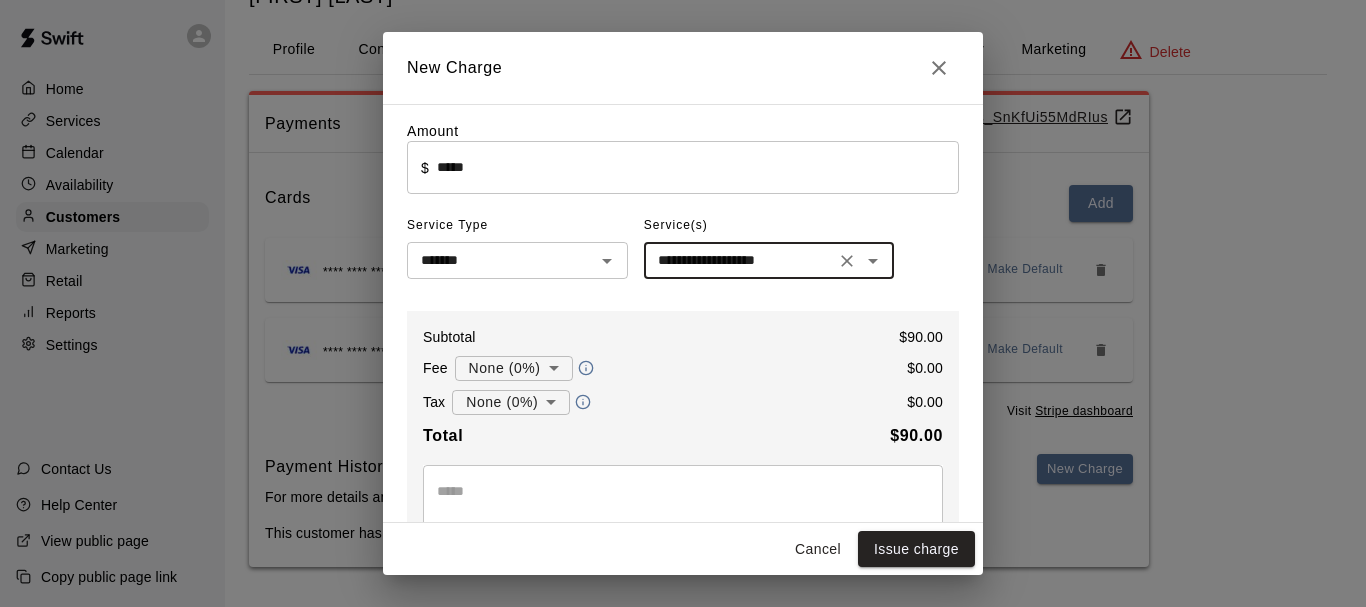 click on "**********" at bounding box center [683, 267] 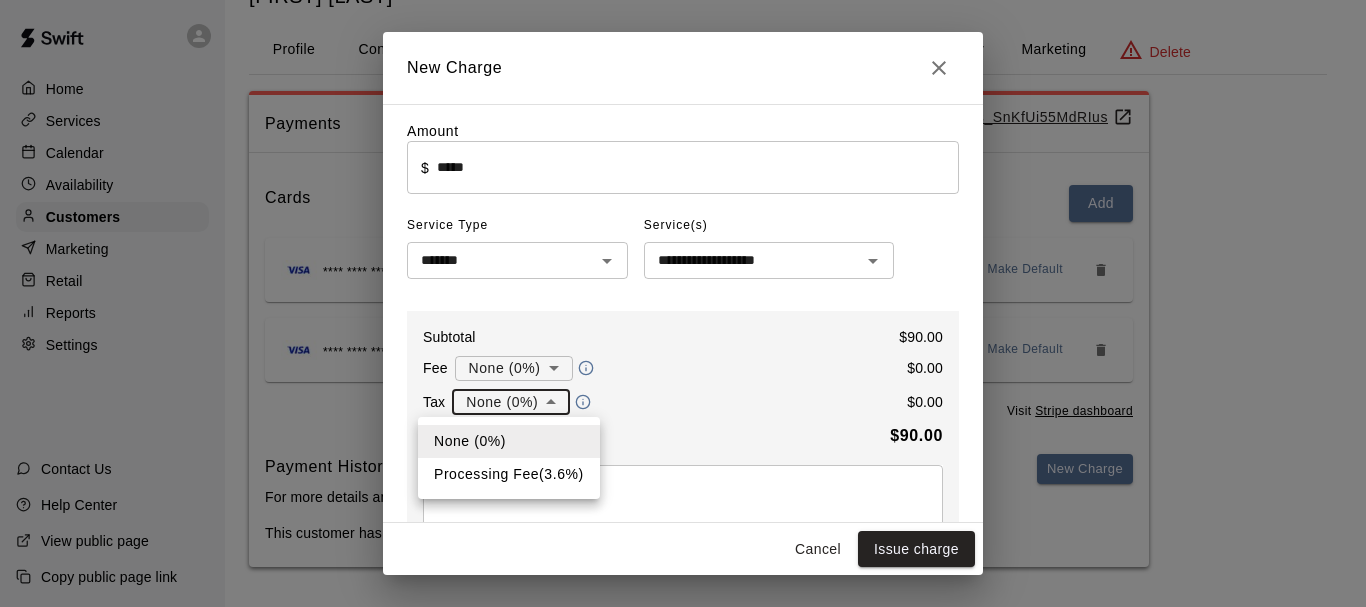 click on "Processing Fee  ( 3.6 %)" at bounding box center [509, 474] 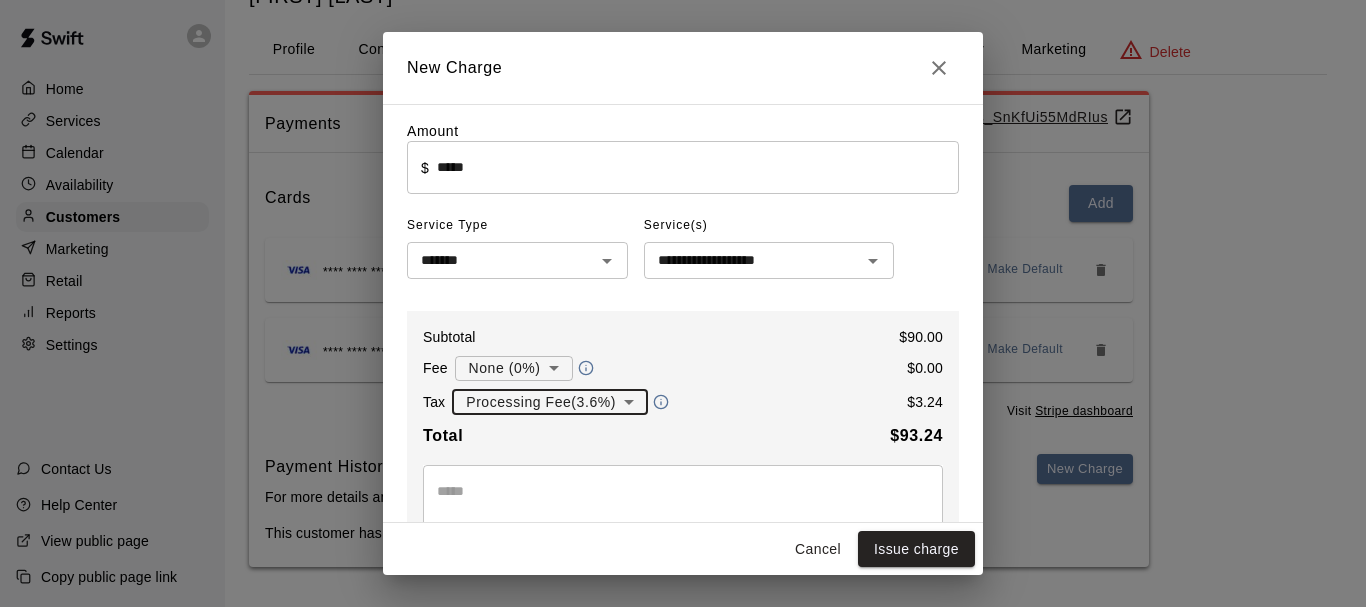 click on "*****" at bounding box center (698, 167) 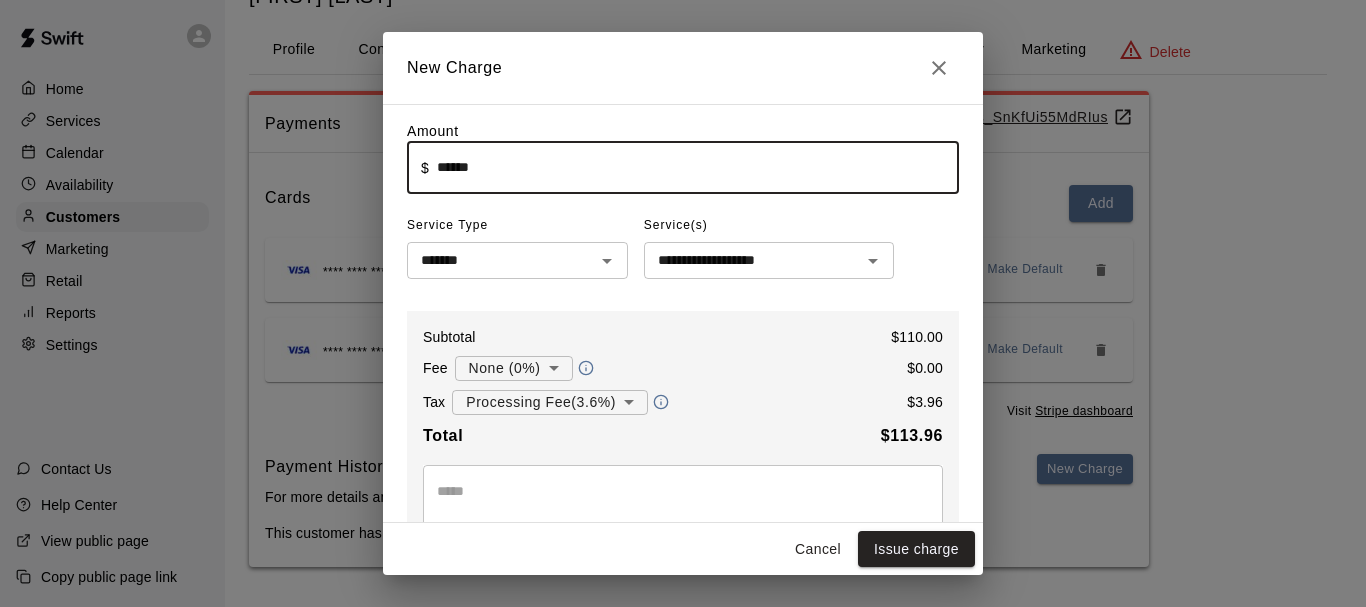 click on "**********" at bounding box center [683, 442] 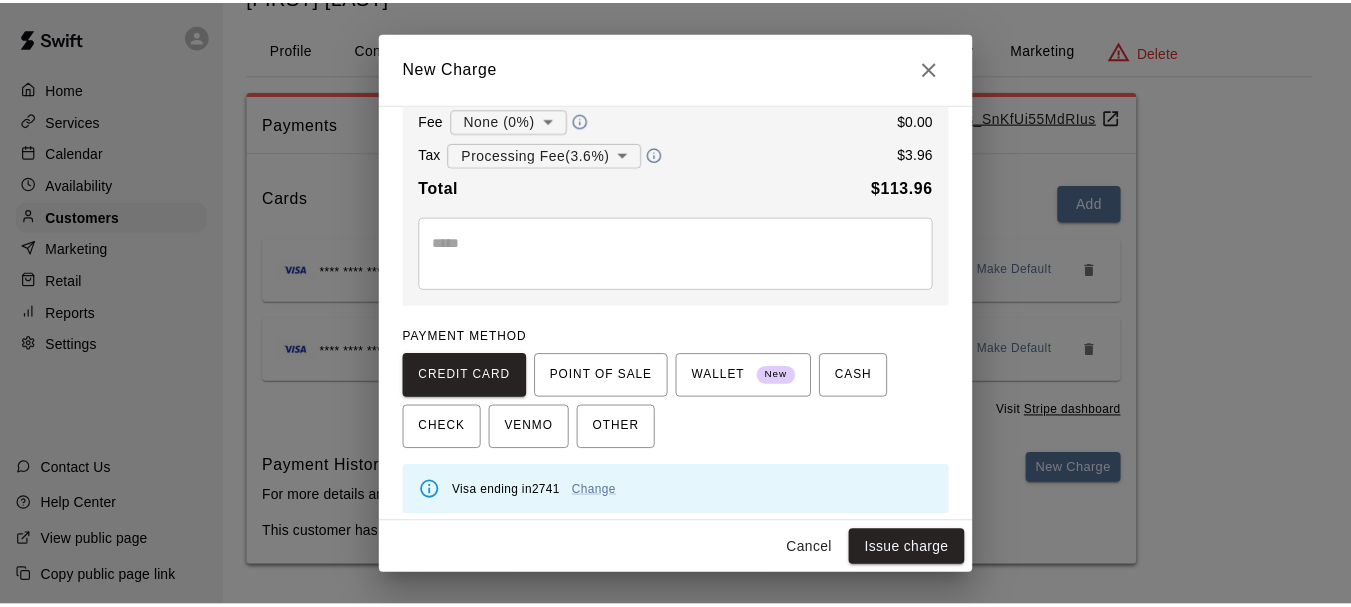 scroll, scrollTop: 260, scrollLeft: 0, axis: vertical 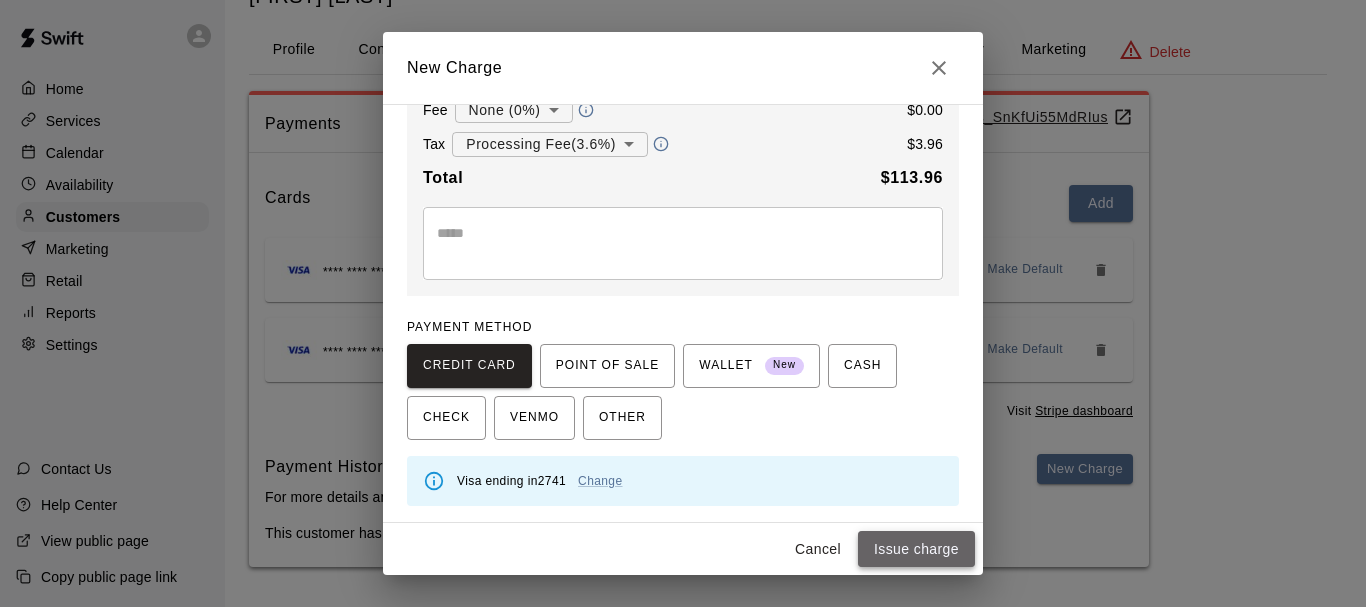click on "Issue charge" at bounding box center [916, 549] 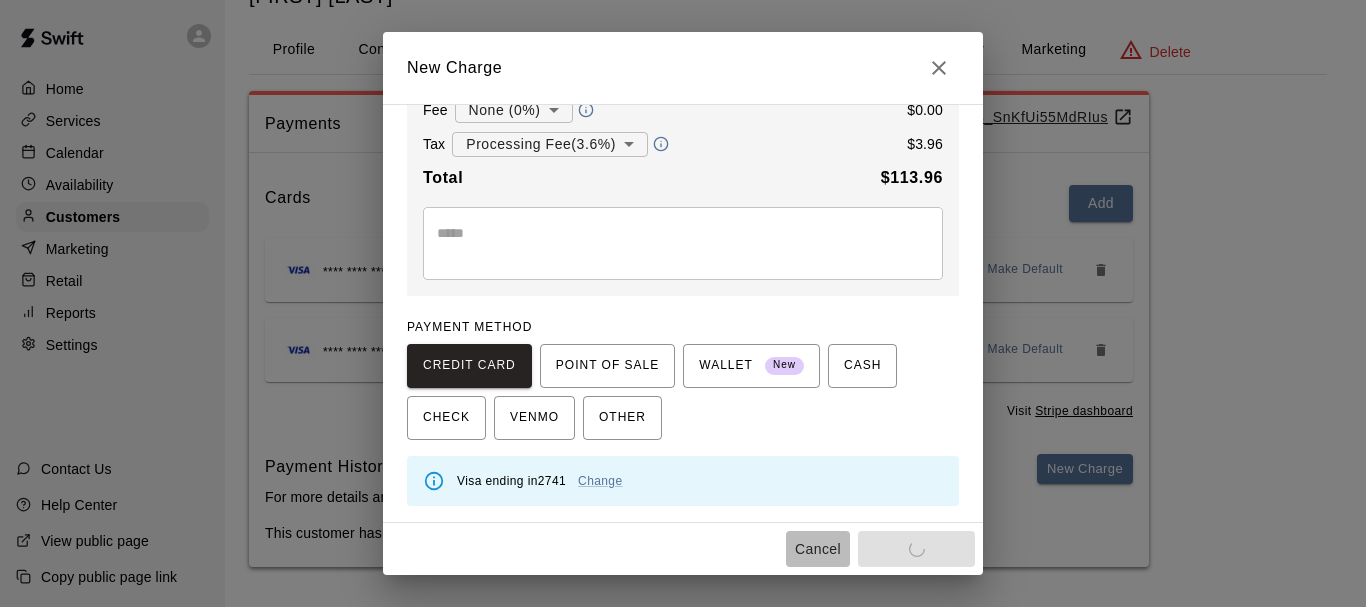 click on "Cancel" at bounding box center [818, 549] 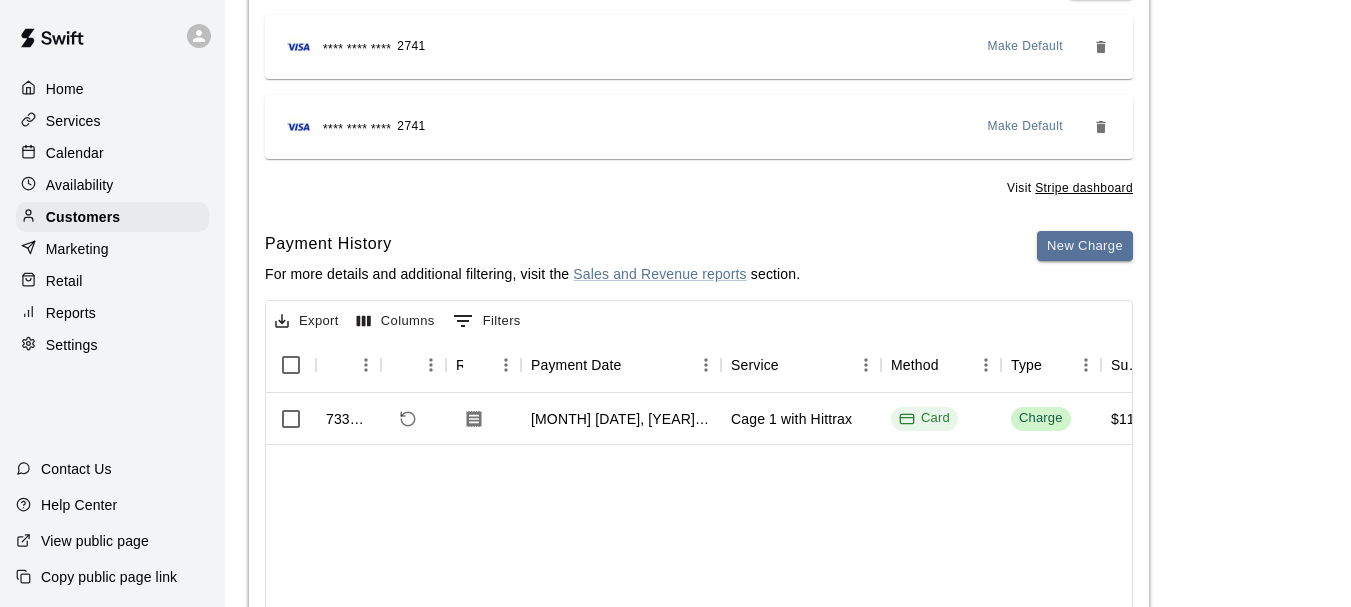 scroll, scrollTop: 319, scrollLeft: 0, axis: vertical 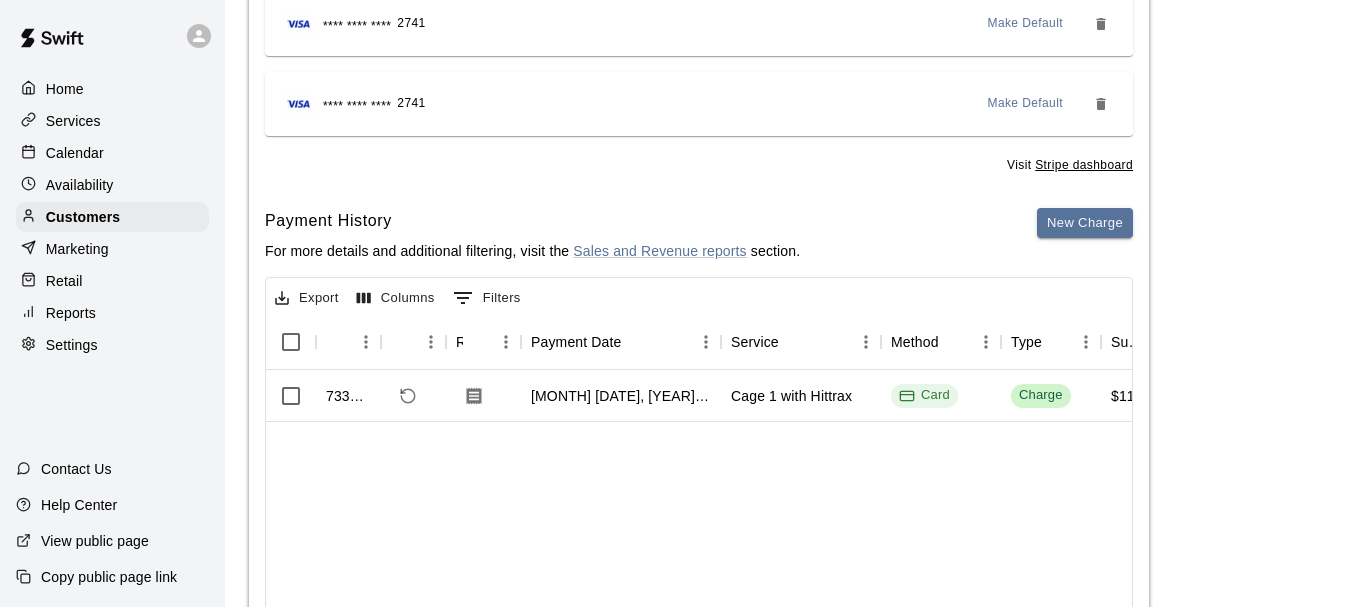 click on "Visit   Stripe dashboard" at bounding box center [699, 160] 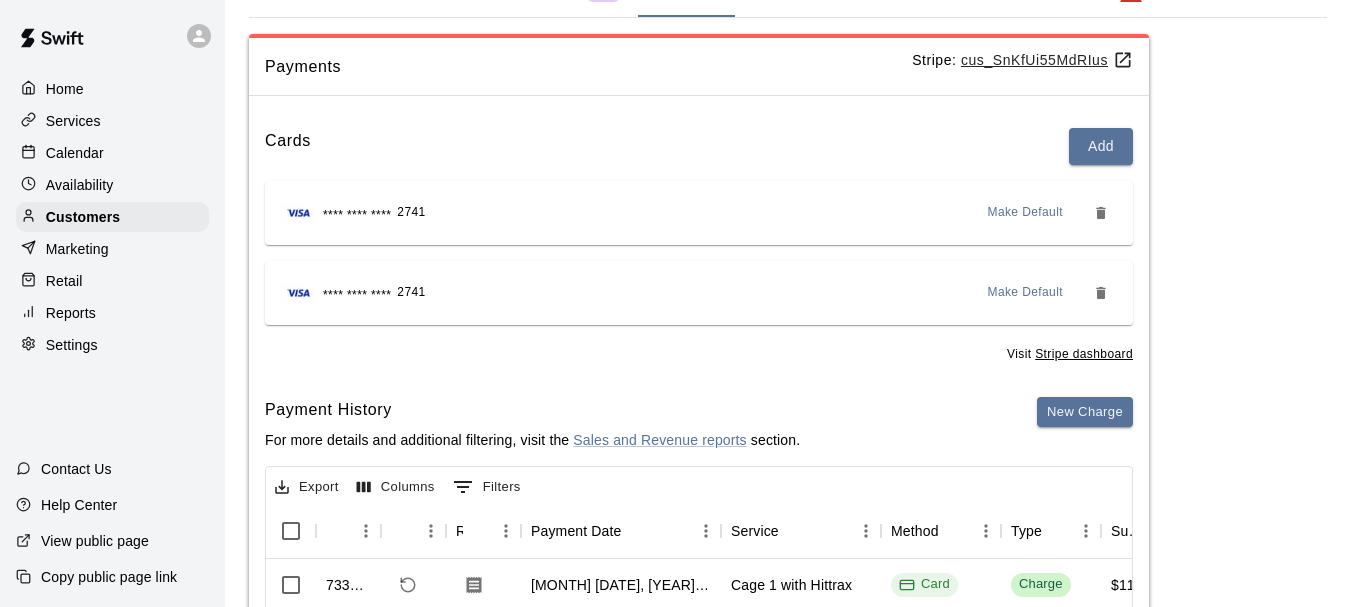 scroll, scrollTop: 0, scrollLeft: 0, axis: both 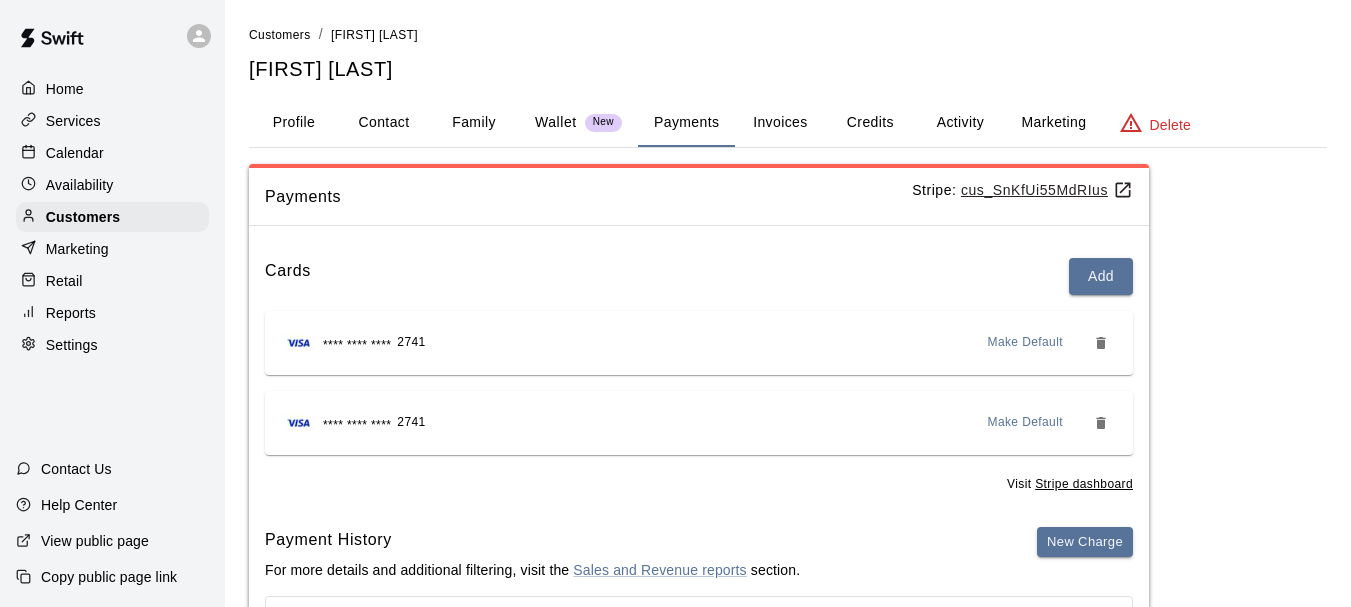 click on "Retail" at bounding box center (112, 281) 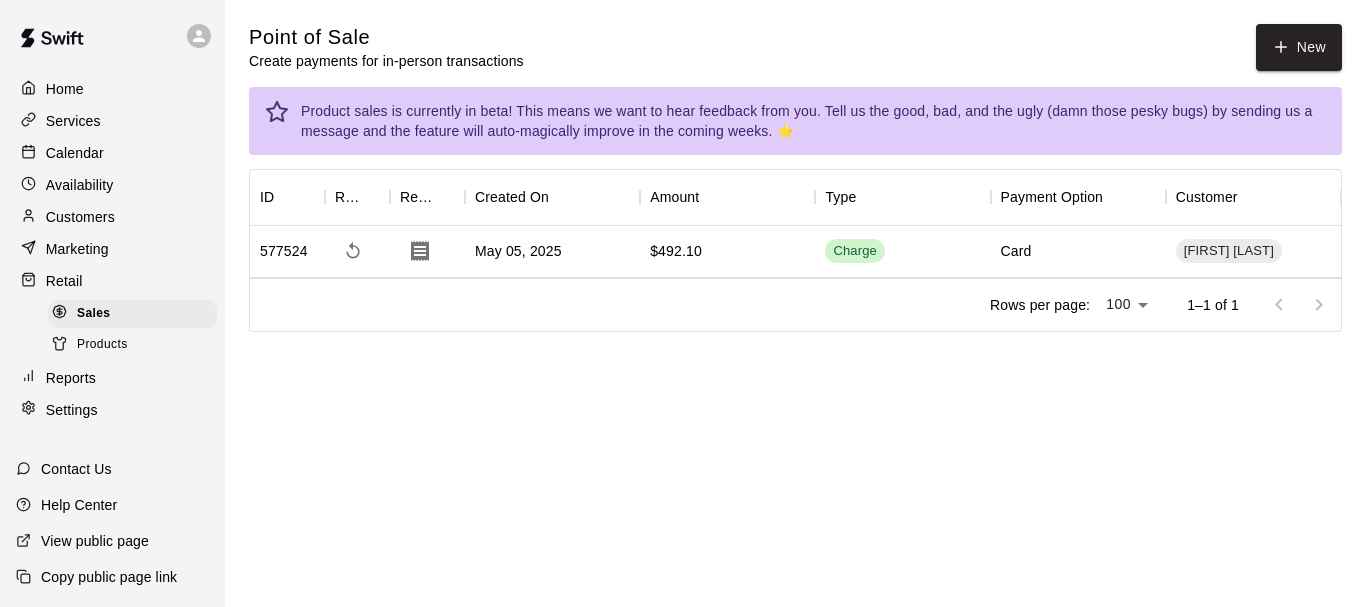 click on "Products" at bounding box center [132, 345] 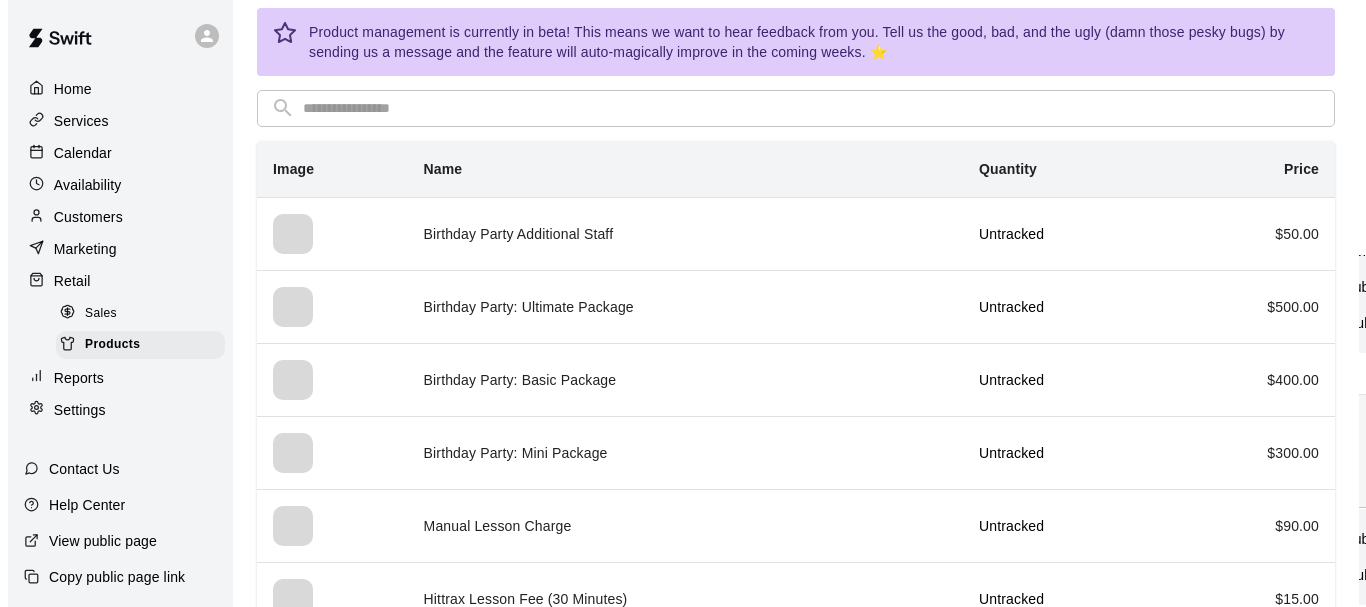 scroll, scrollTop: 0, scrollLeft: 0, axis: both 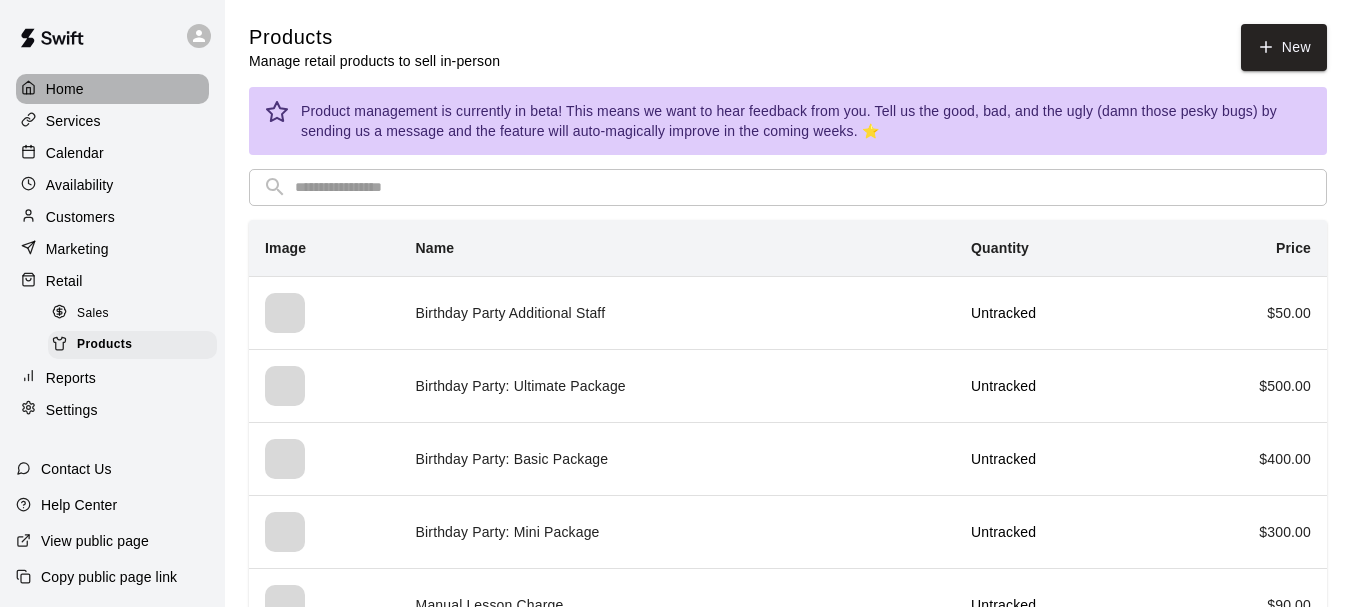 click on "Home" at bounding box center (112, 89) 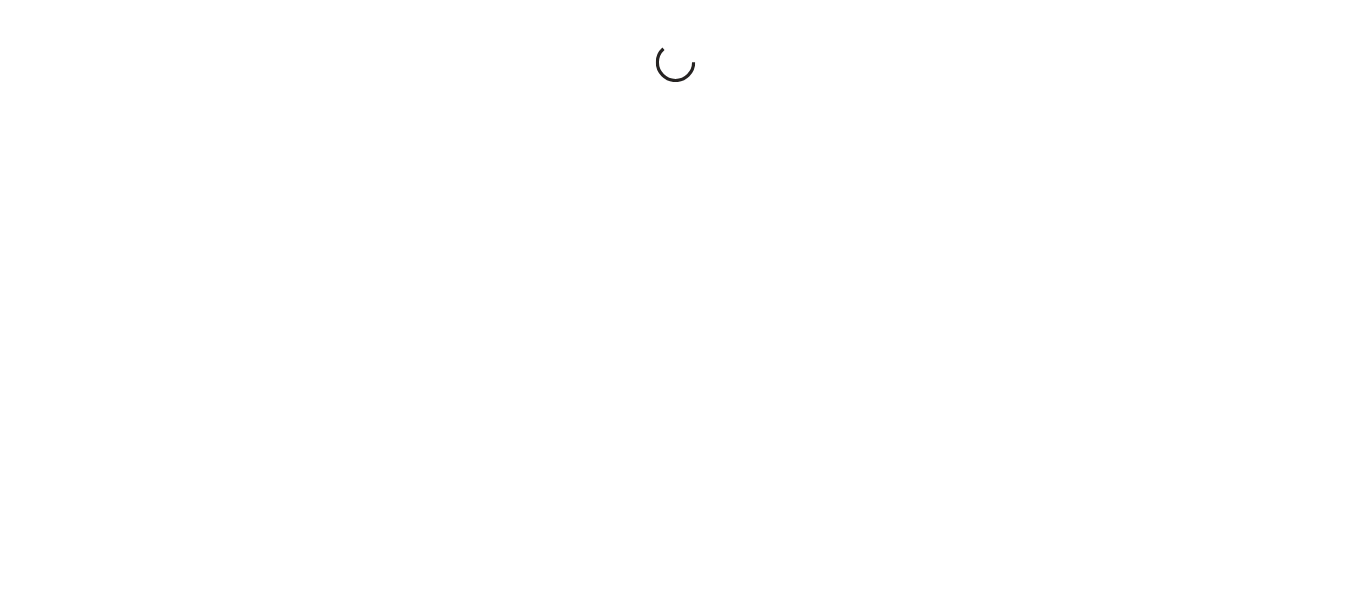 scroll, scrollTop: 0, scrollLeft: 0, axis: both 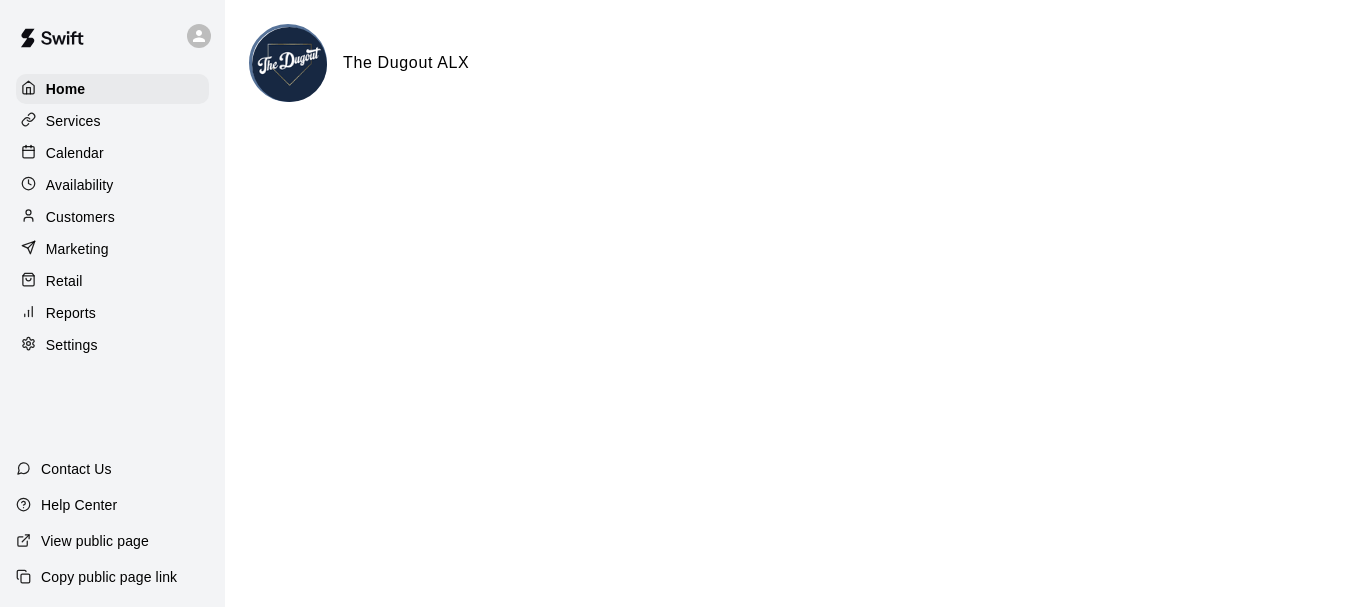 click on "Customers / [FIRST] [LAST] [FIRST] [LAST] Profile Contact Family Wallet New Payments Invoices Credits Activity Marketing Delete Payments Stripe:   cus_SnKfUi55MdRIus Cards Add **** **** **** 2741 Make Default **** **** **** 2741 Make Default Visit   Stripe dashboard   Payment History For more details and additional filtering,   visit the   Sales and Revenue reports   section. New Charge Export Columns 0 Filters Id Refund Receipt Payment Date Service Method Type Subtotal Tax Custom Fee Total 733794 [DATE], [TIME] Cage 1 with Hittrax Card Refund $-110.00 $-3.96 $0.00 $-113.96 733760 [DATE], [TIME] Cage 1 with Hittrax Card Charge $110.00 $3.96 $113.96 1 row selected Rows per page: 100 *** 1–2 of 2 Swift - Edit Customer Close cross-small New Charge Amount ​ $ ***** ​ Service Type ******* ​ Service(s) ****** ​ Subtotal $ 55.00 Fee None (0%) * ​ $ *" at bounding box center (683, 80) 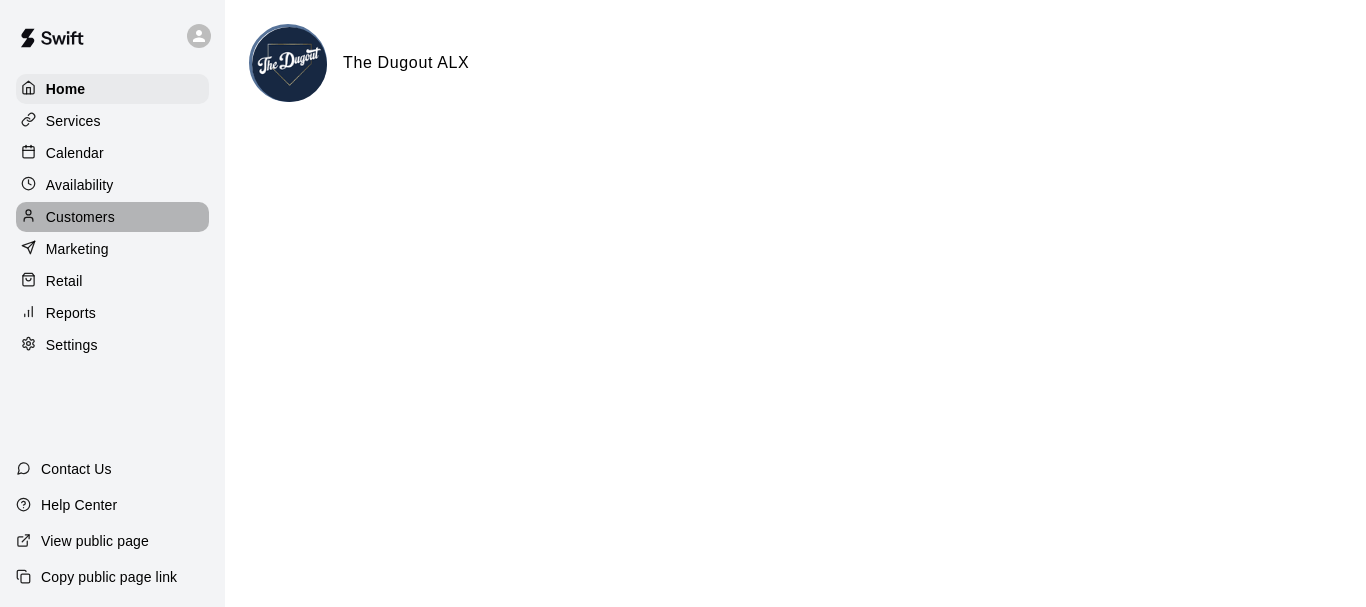 click on "Customers" at bounding box center [80, 217] 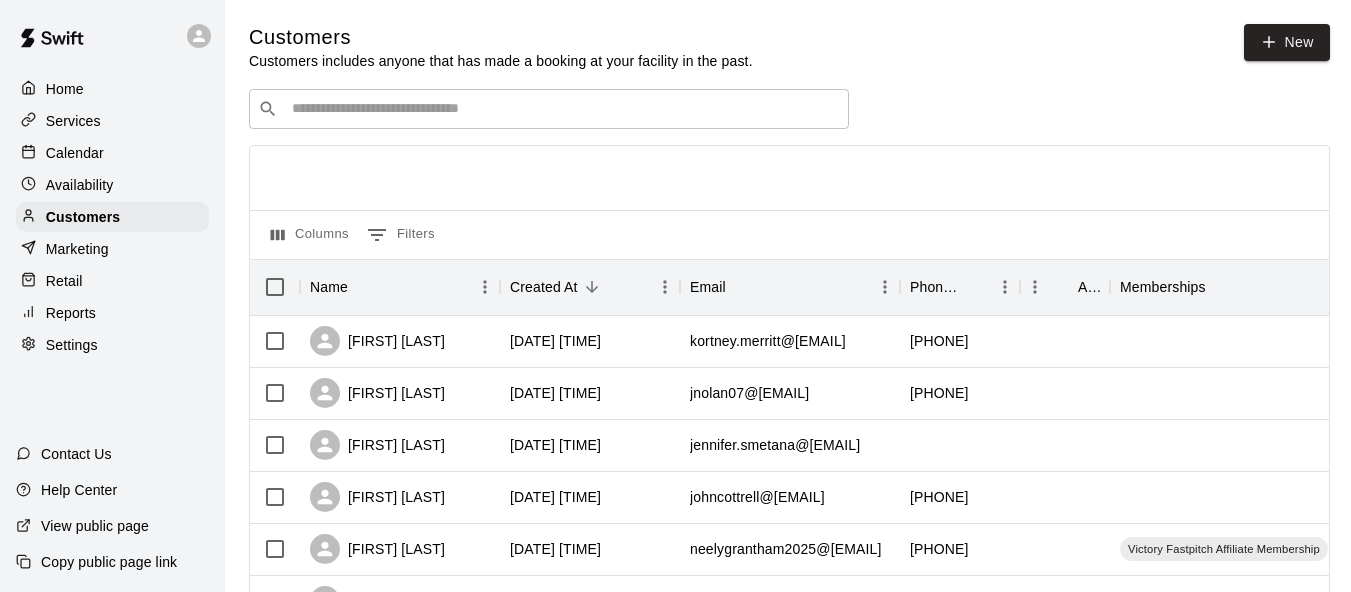 click on "​ ​" at bounding box center (549, 109) 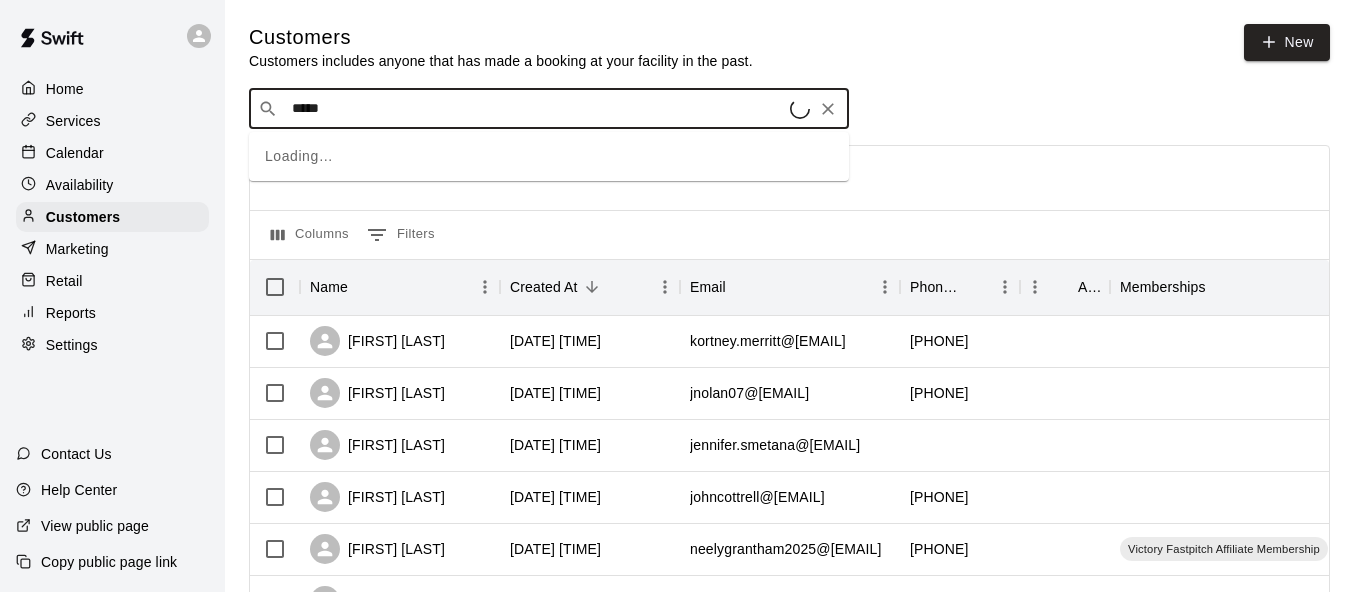 type on "******" 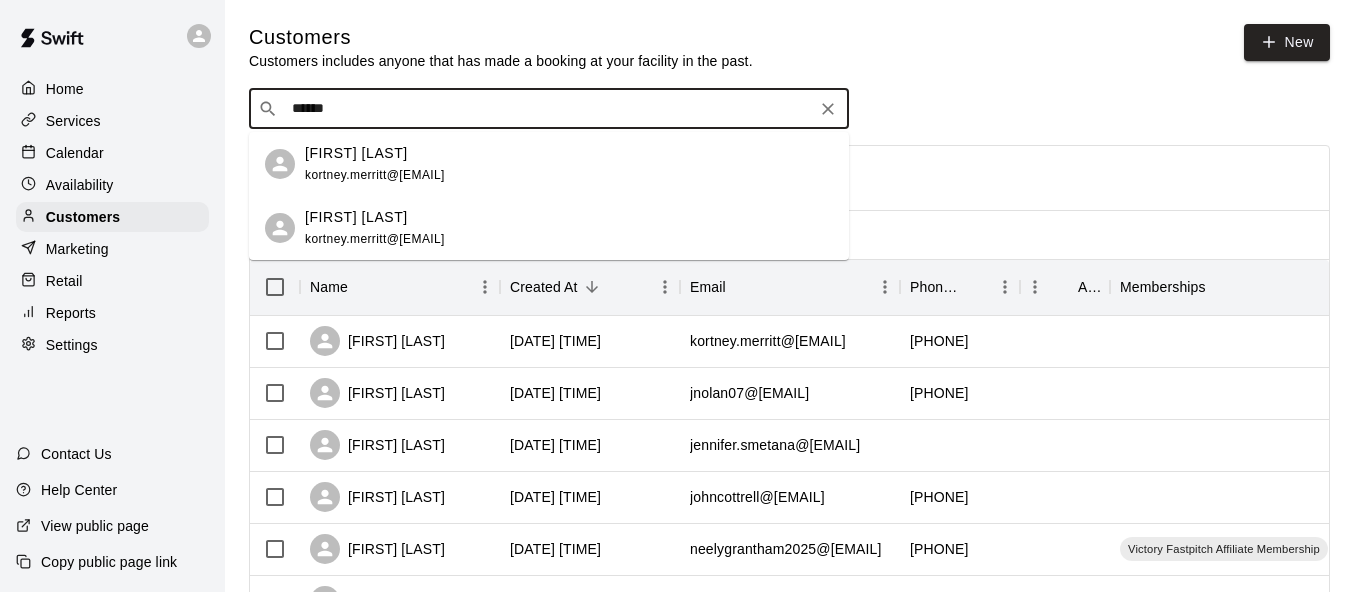 click on "[FIRST] [LAST]" at bounding box center [356, 217] 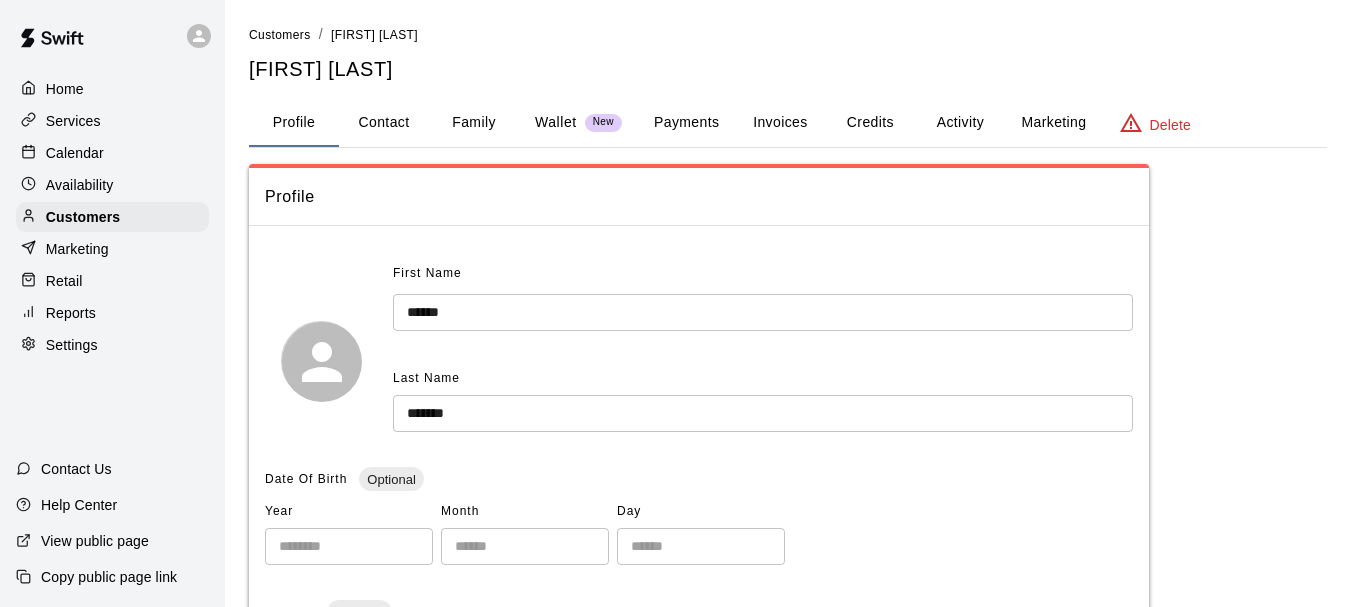 click on "Payments" at bounding box center (686, 123) 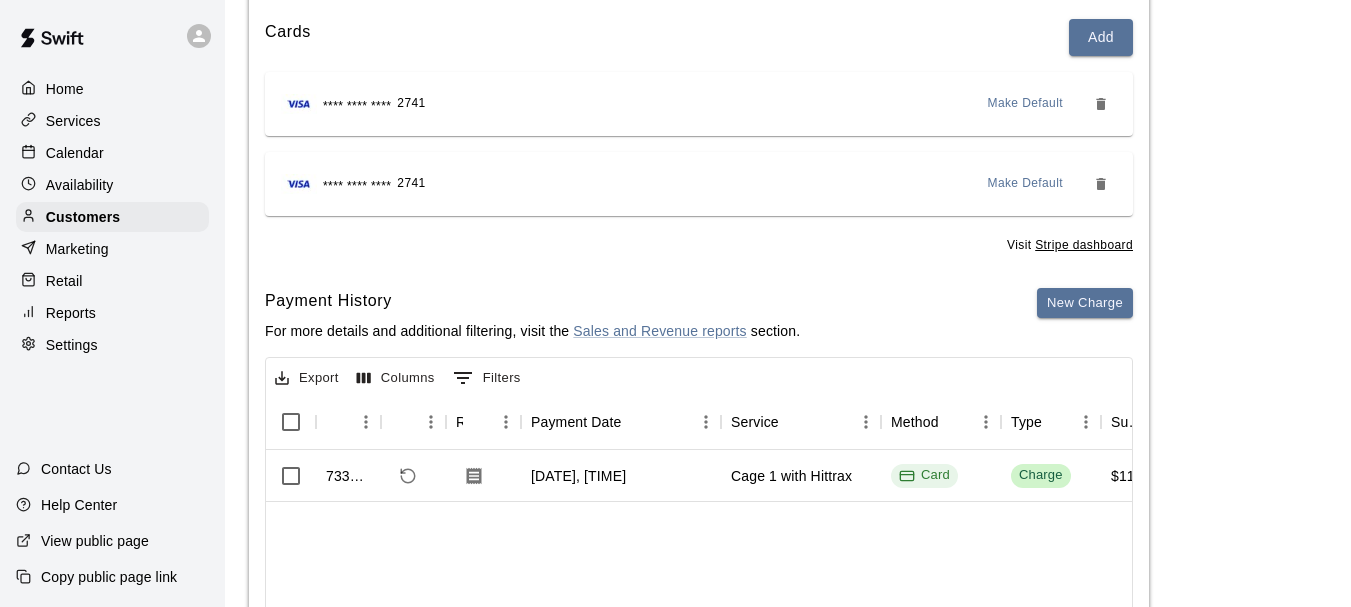 scroll, scrollTop: 283, scrollLeft: 0, axis: vertical 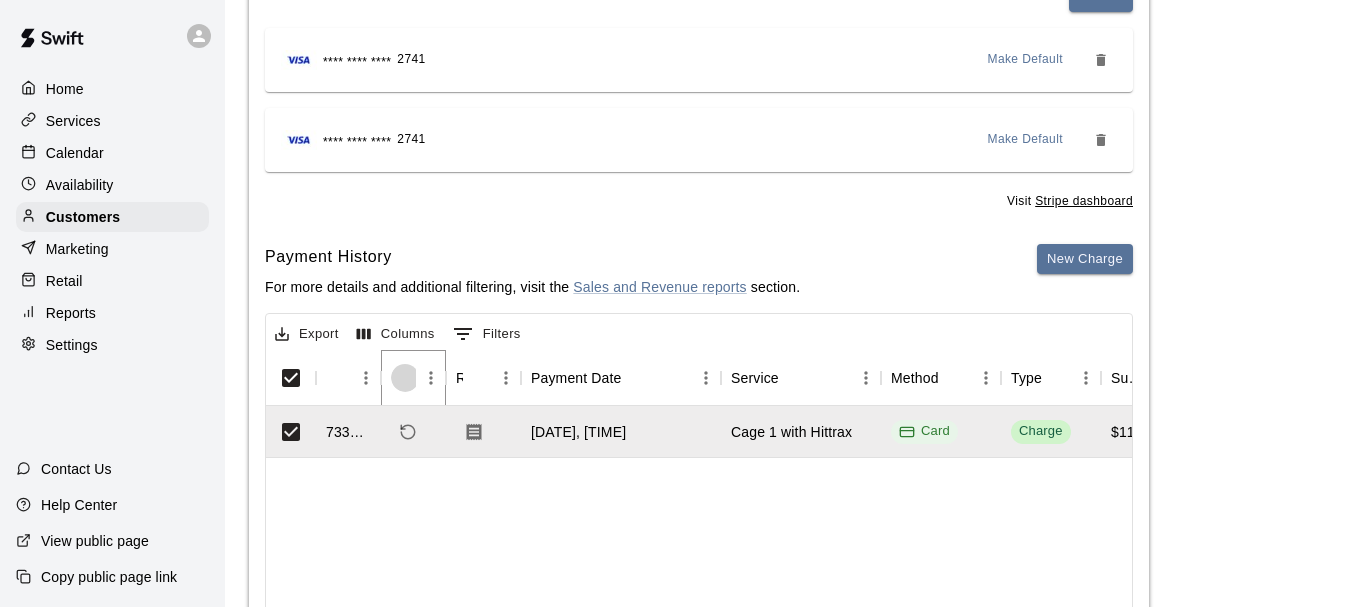 click at bounding box center [405, 378] 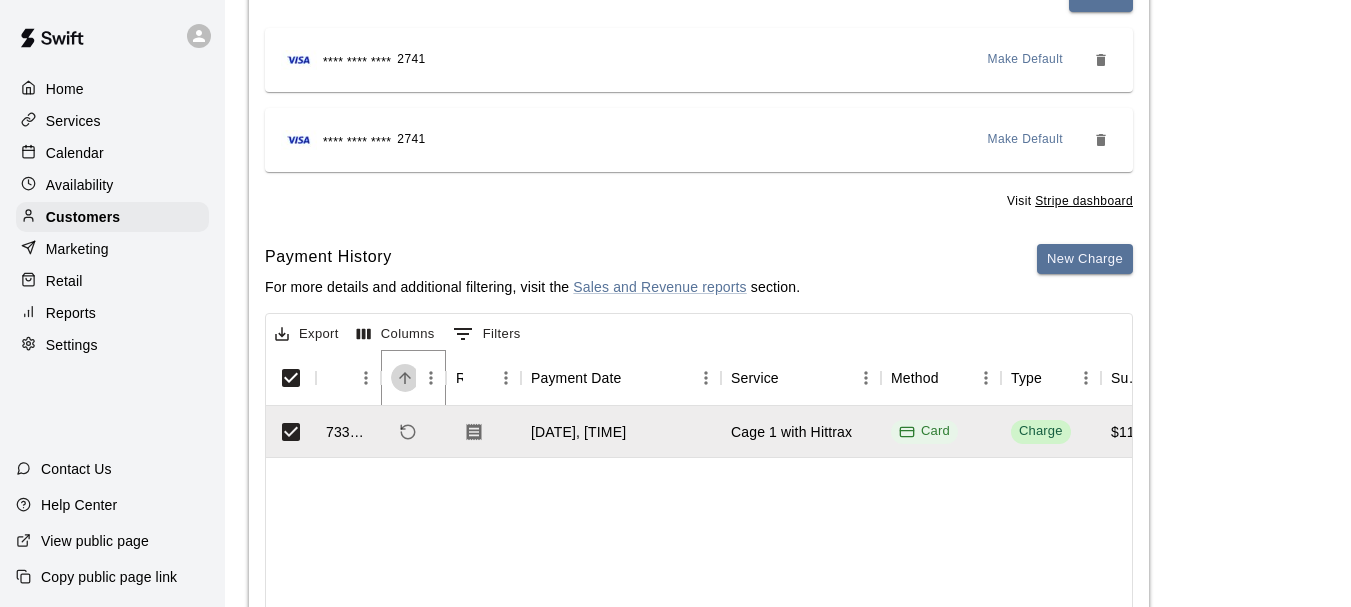 click 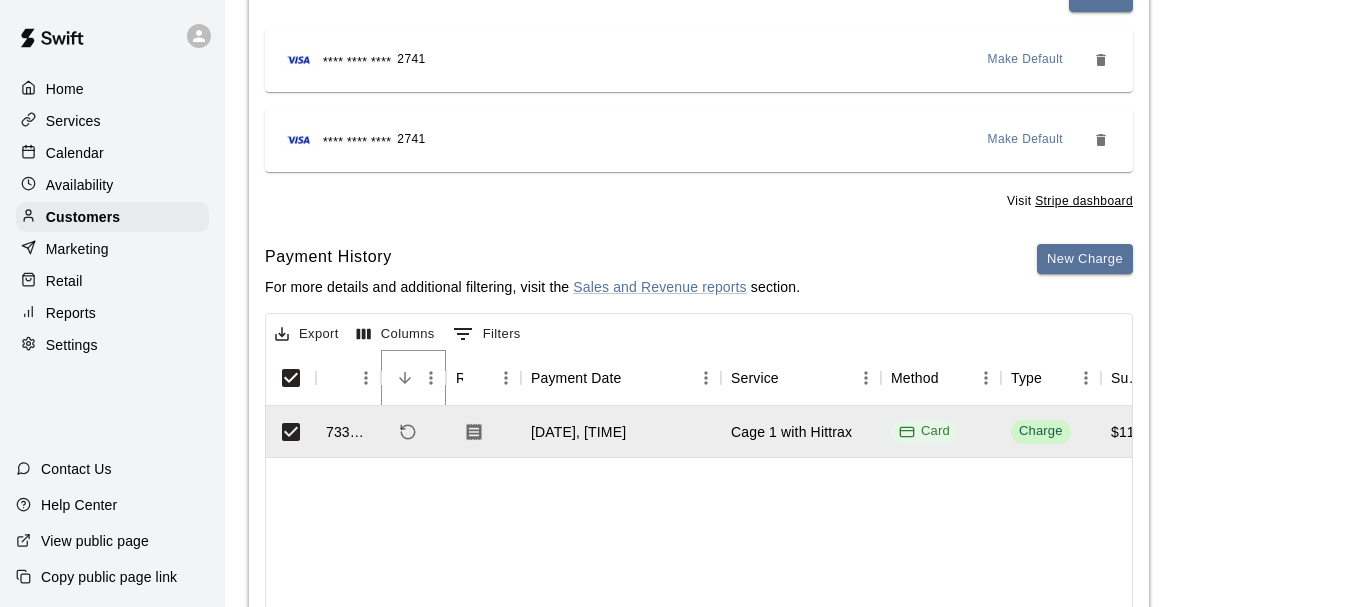 click 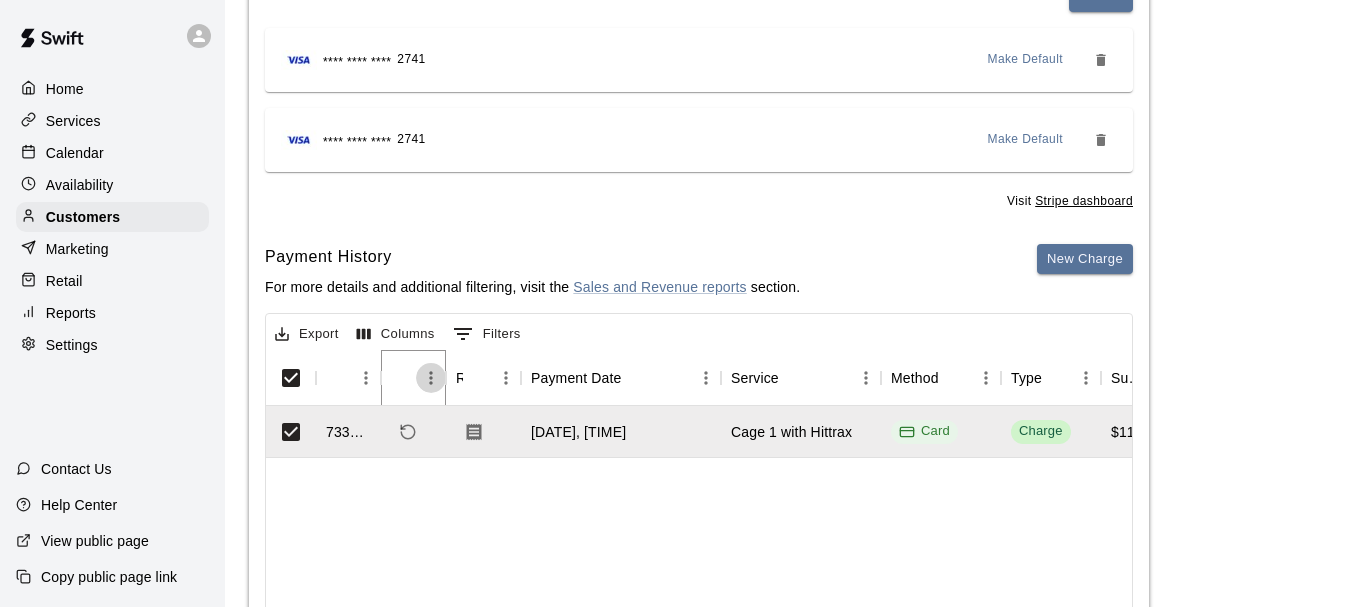 click 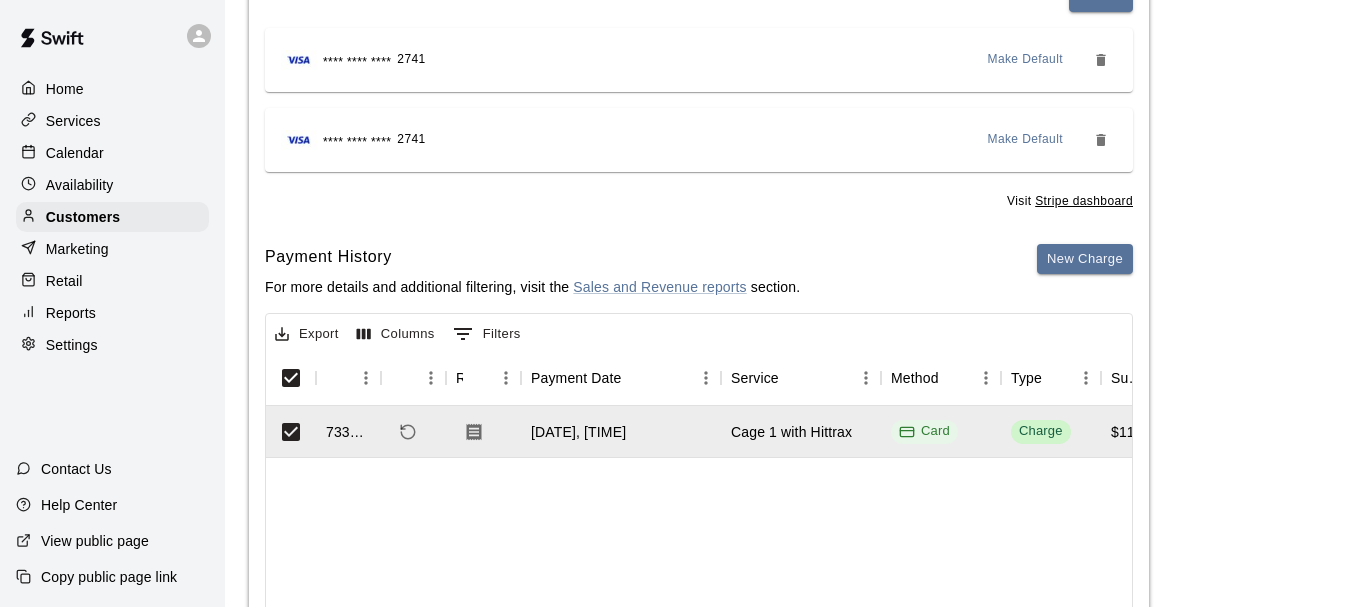 click on "******** Aug 3, 2025, 11:06 AM Cage 1 with Hittrax Card Charge $110.00 $3.96 $113.96" at bounding box center [1611, 547] 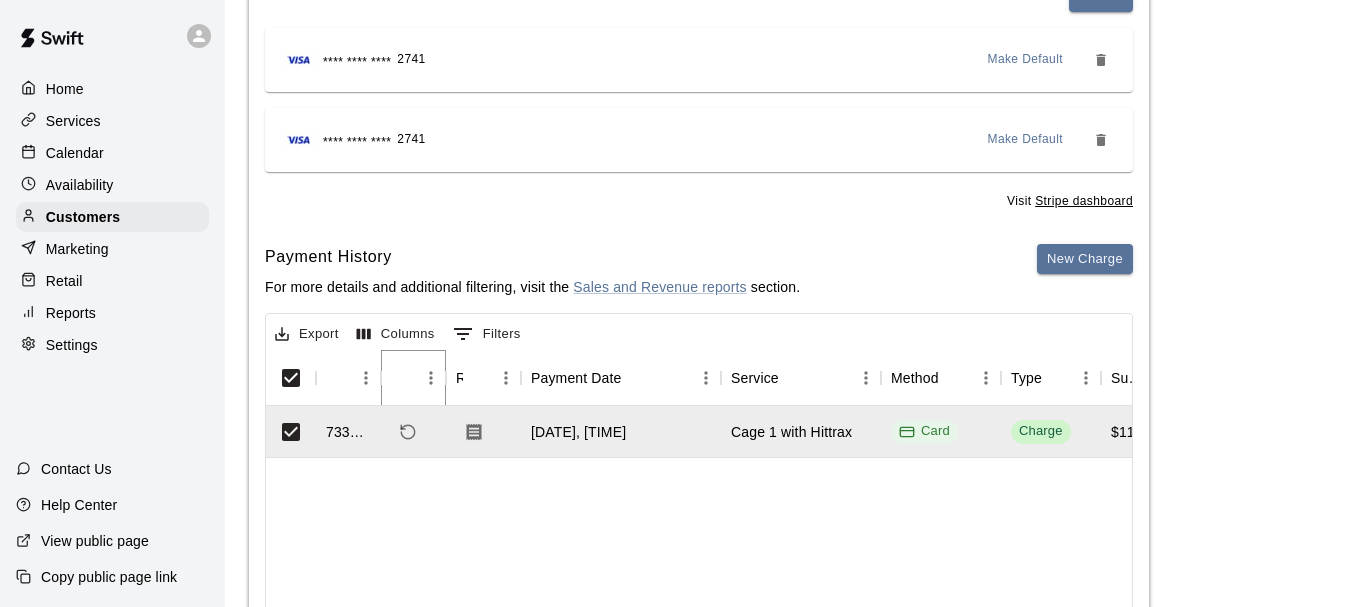 click 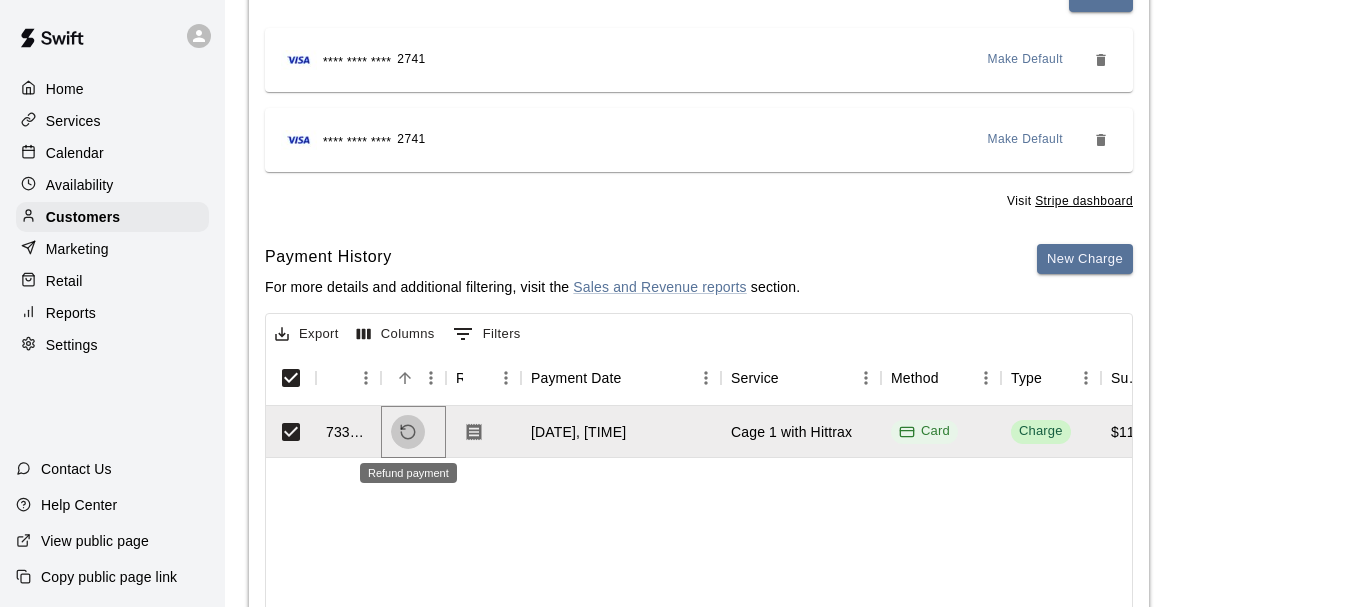 click 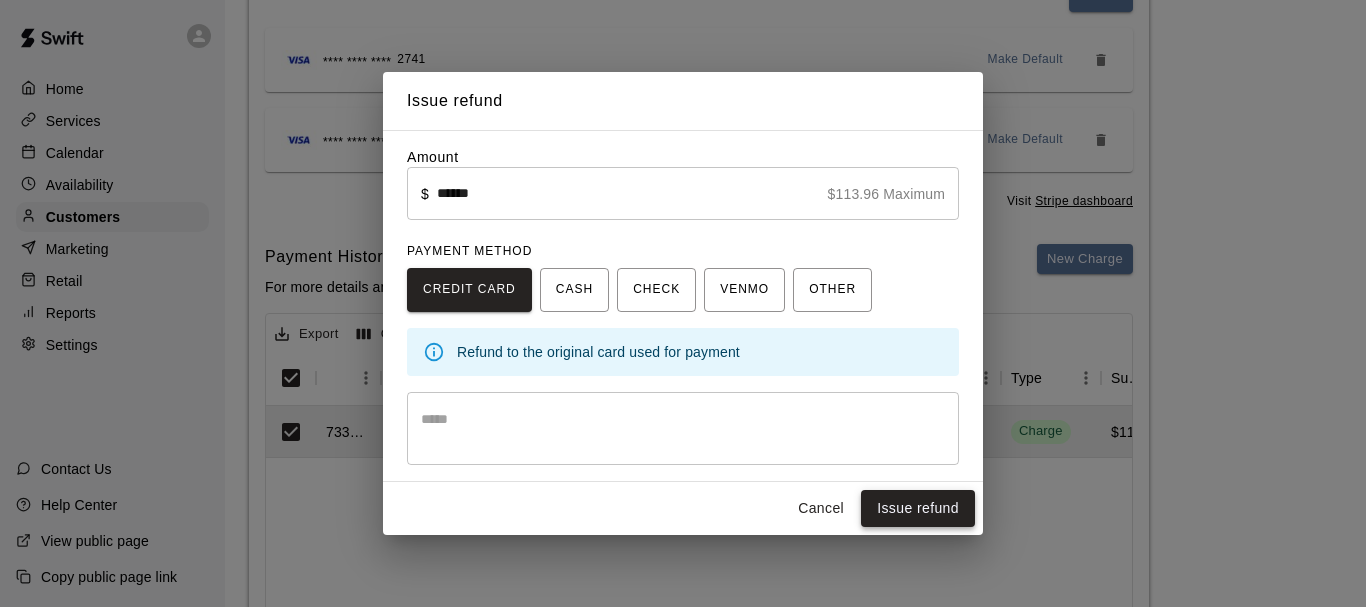 click on "Issue refund" at bounding box center [918, 508] 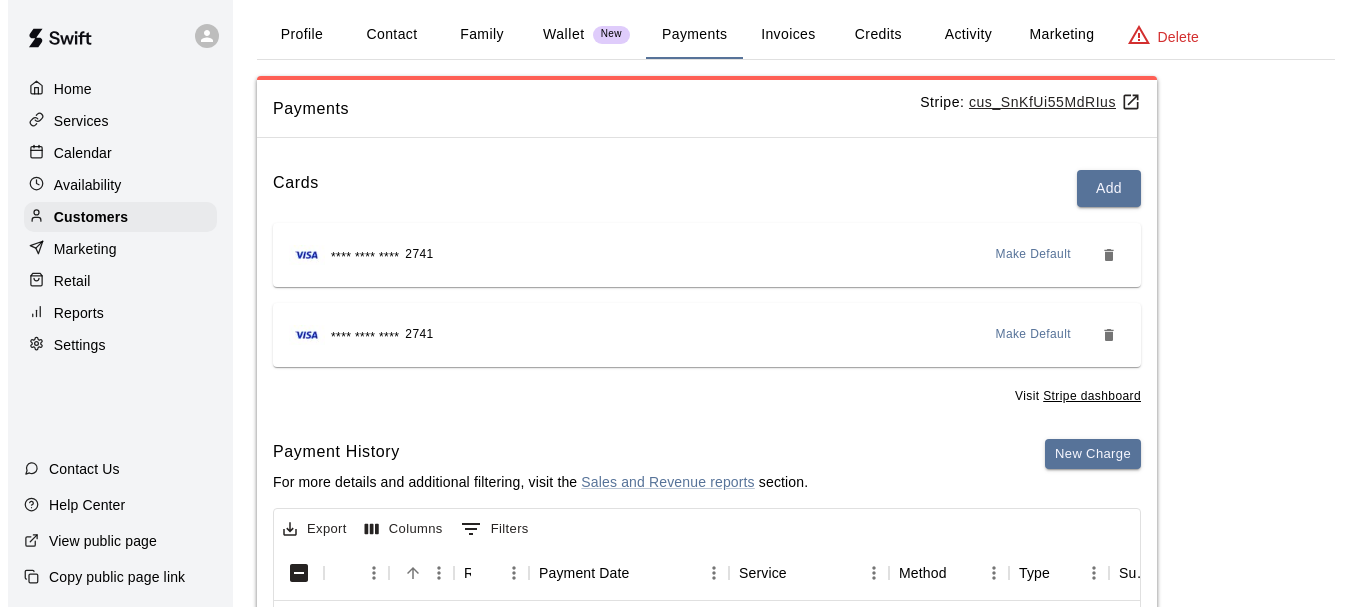 scroll, scrollTop: 78, scrollLeft: 0, axis: vertical 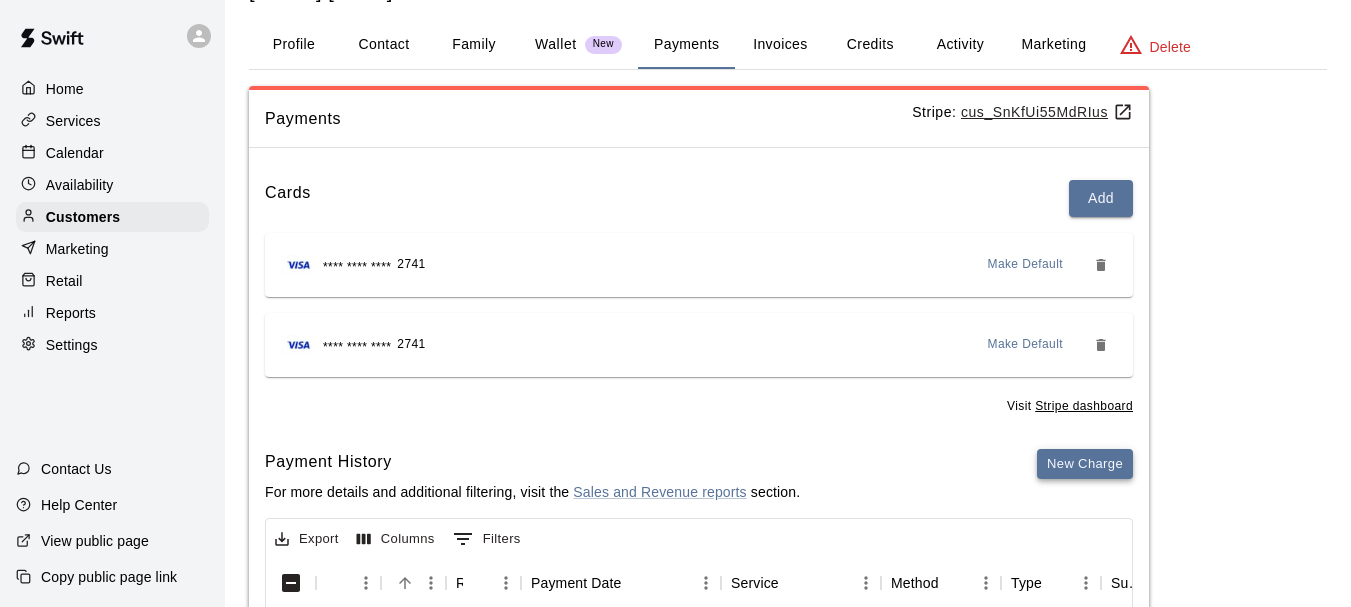 click on "New Charge" at bounding box center [1085, 464] 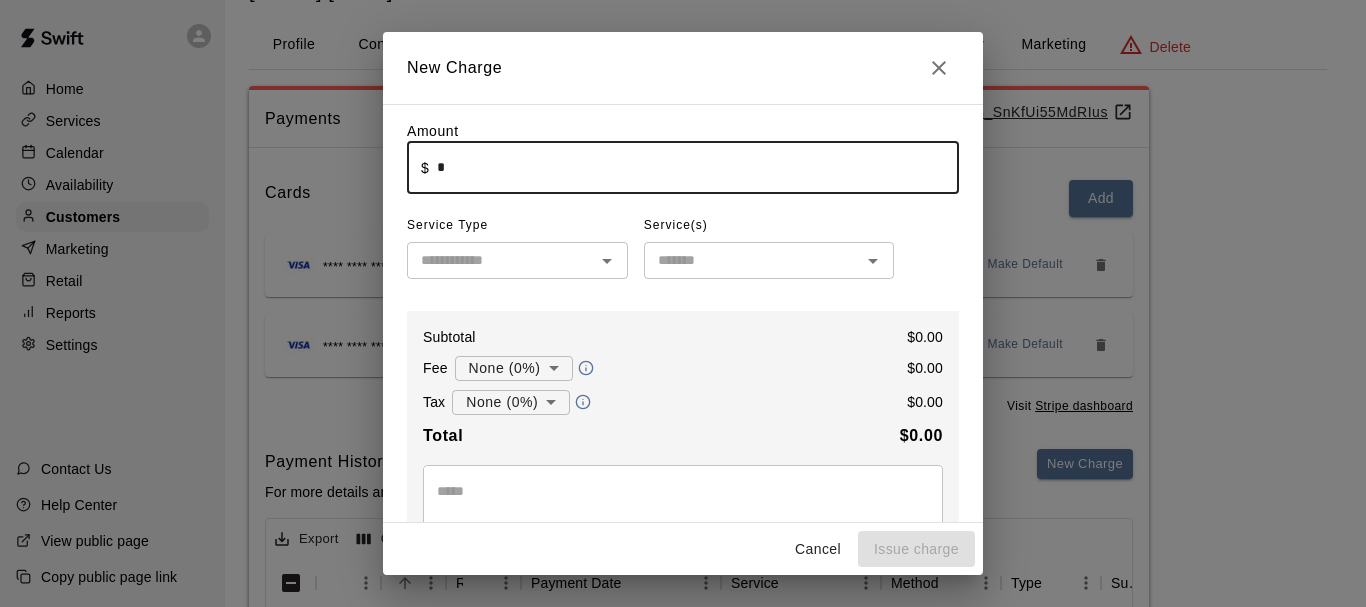click on "*" at bounding box center [698, 167] 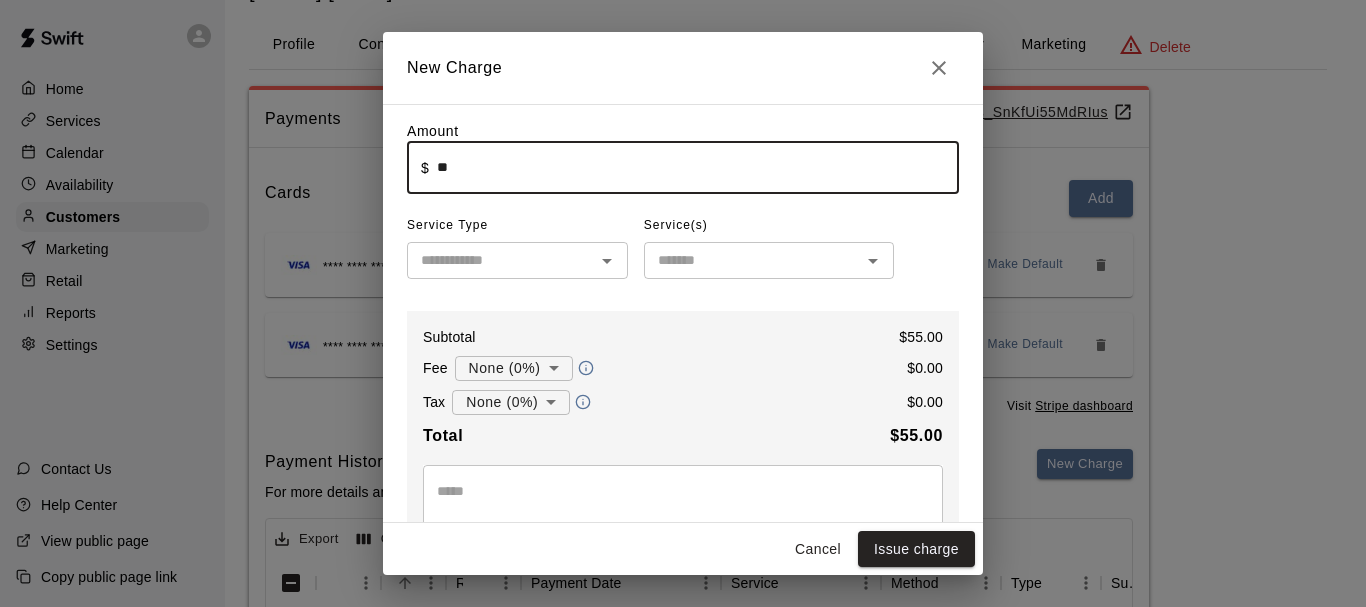 type on "*****" 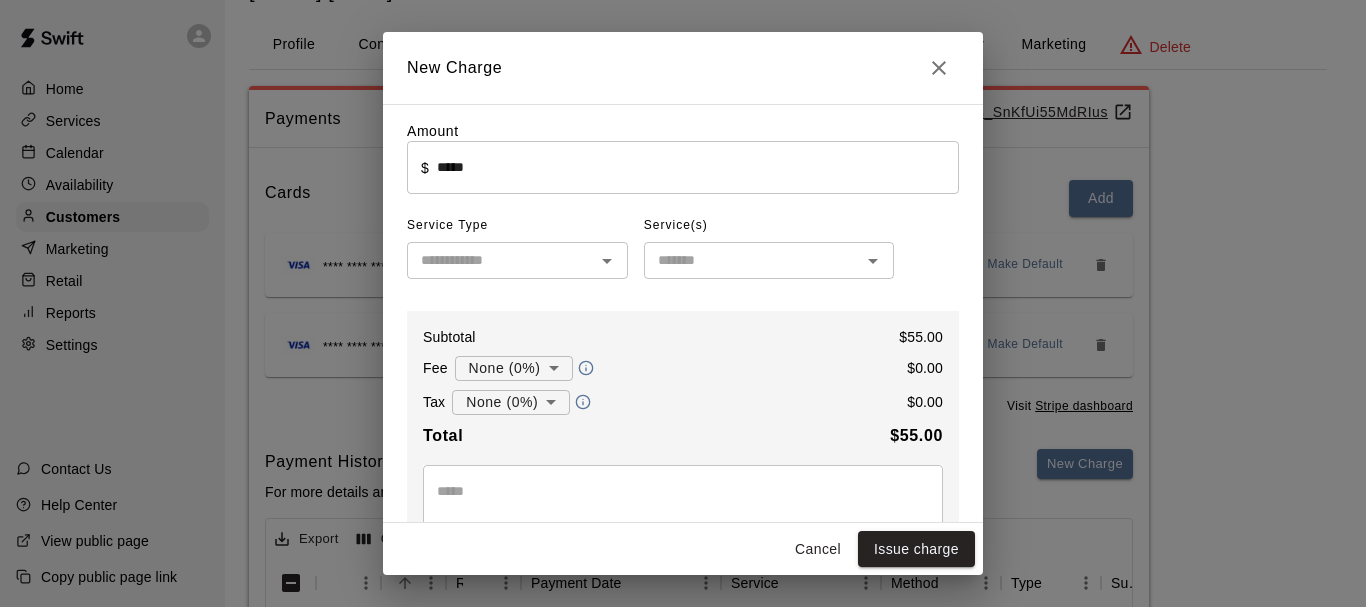 click on "Service Type" at bounding box center [517, 226] 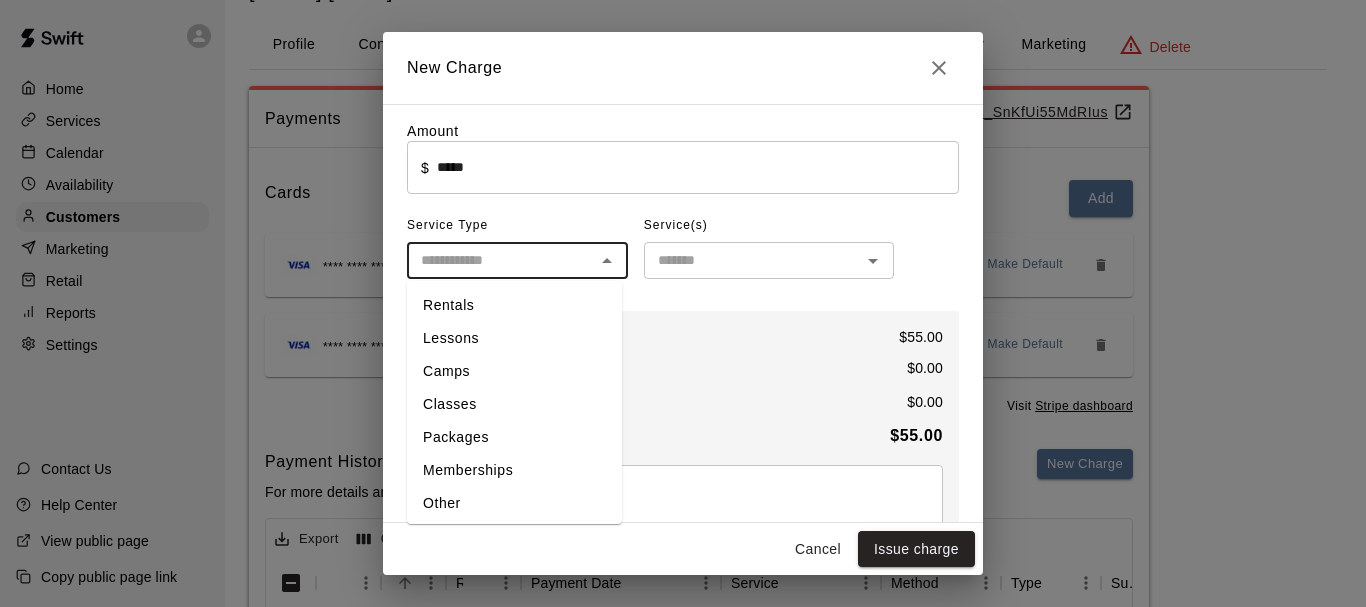 click on "Rentals" at bounding box center [514, 305] 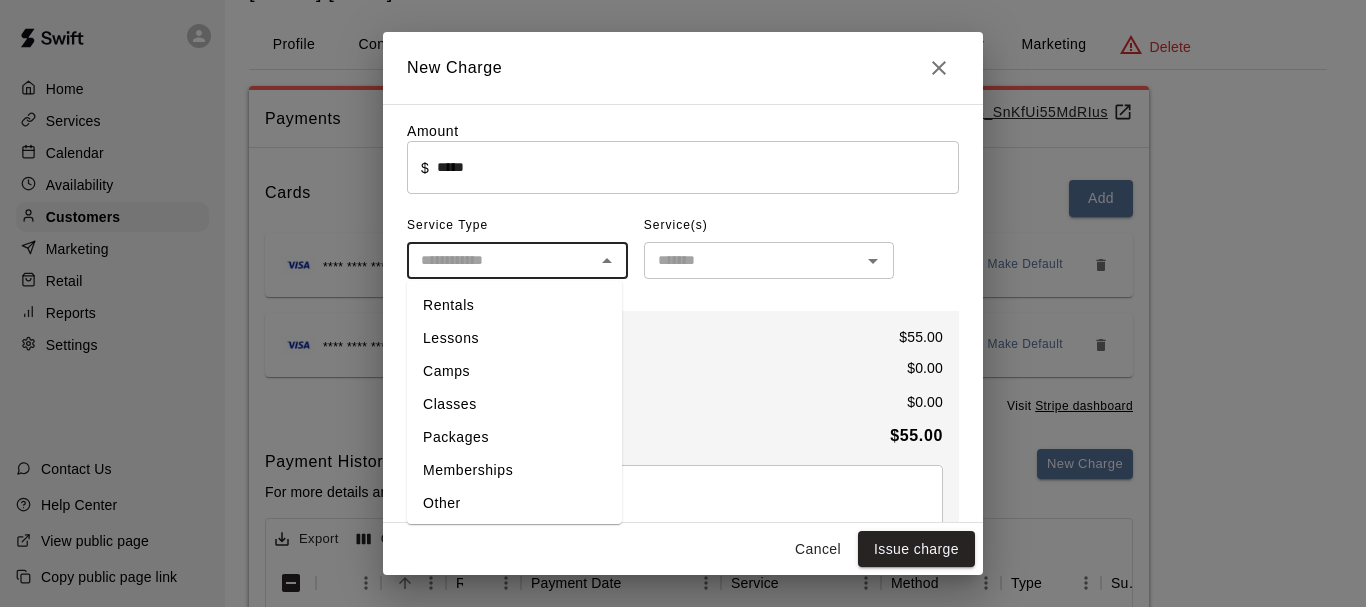 type on "*******" 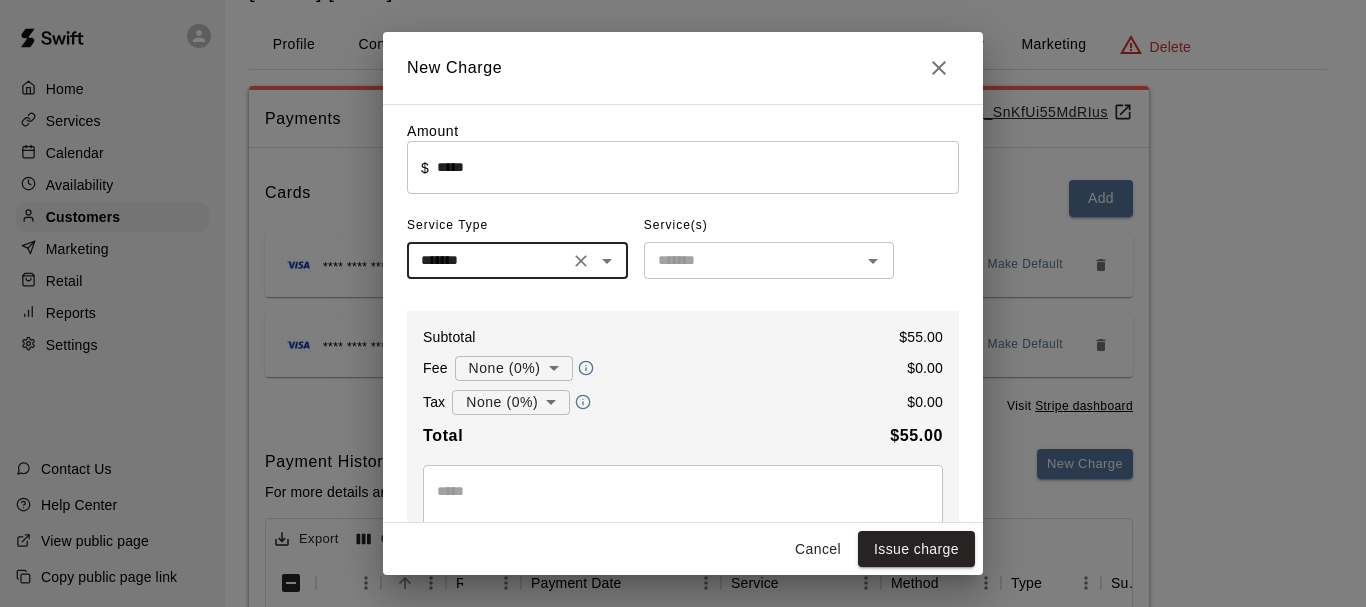 click at bounding box center (752, 260) 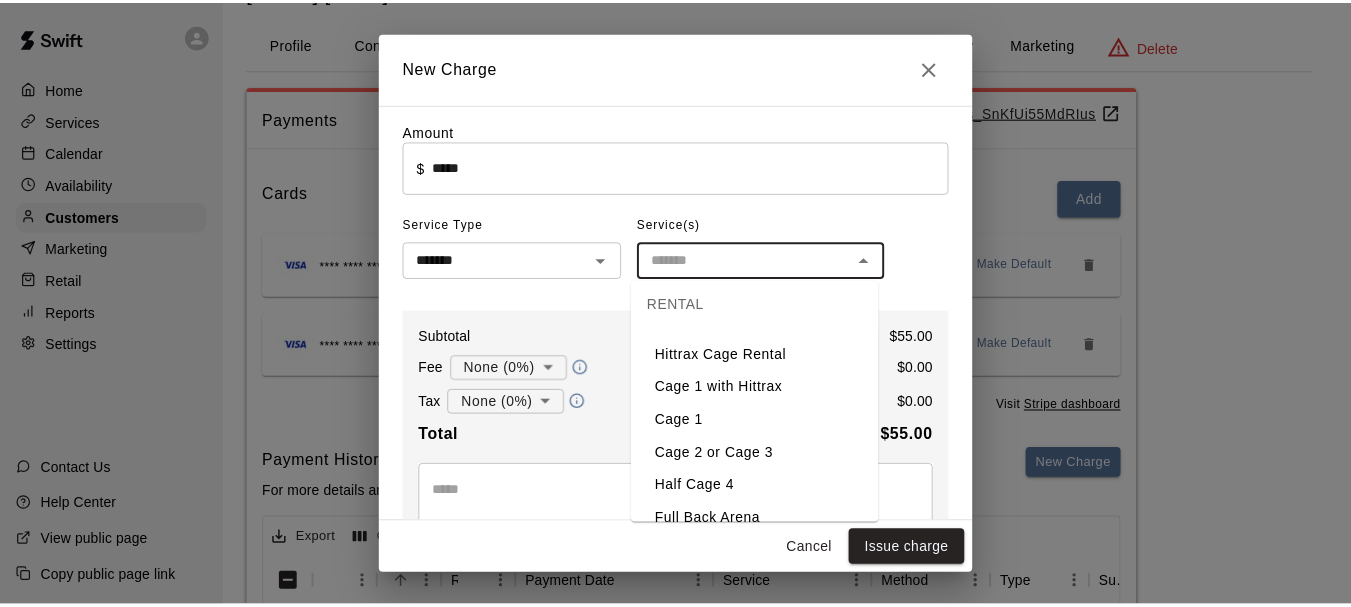 scroll, scrollTop: 132, scrollLeft: 0, axis: vertical 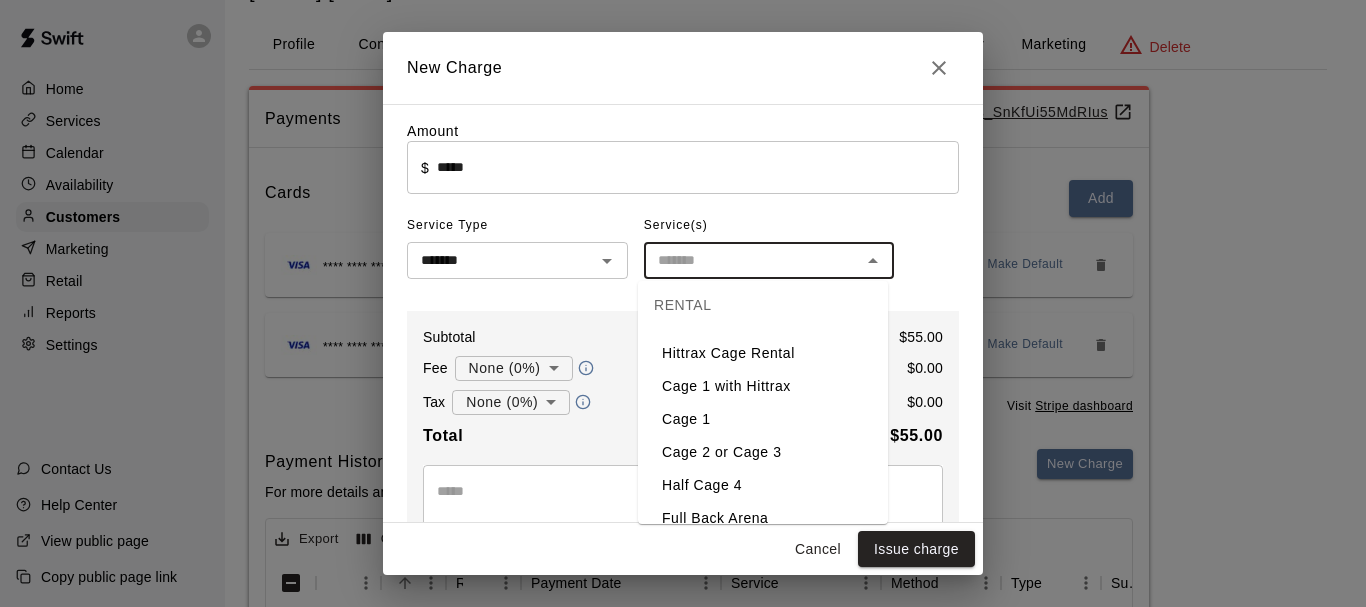 click on "Cage 1" at bounding box center [763, 419] 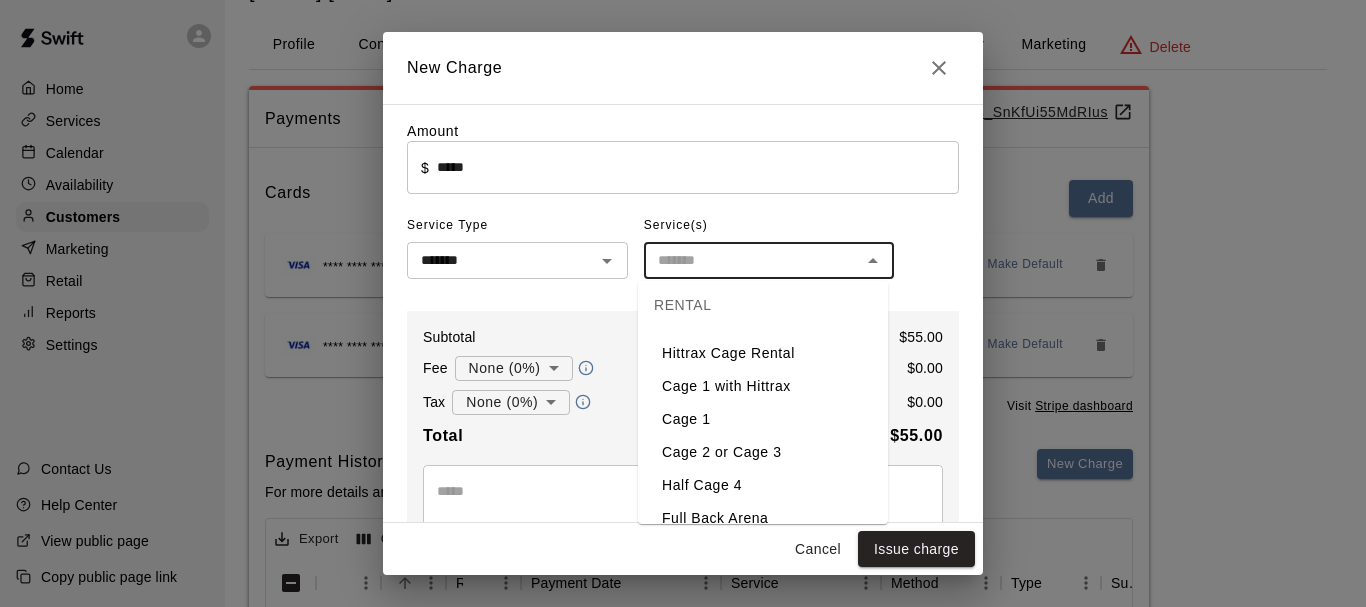 type on "******" 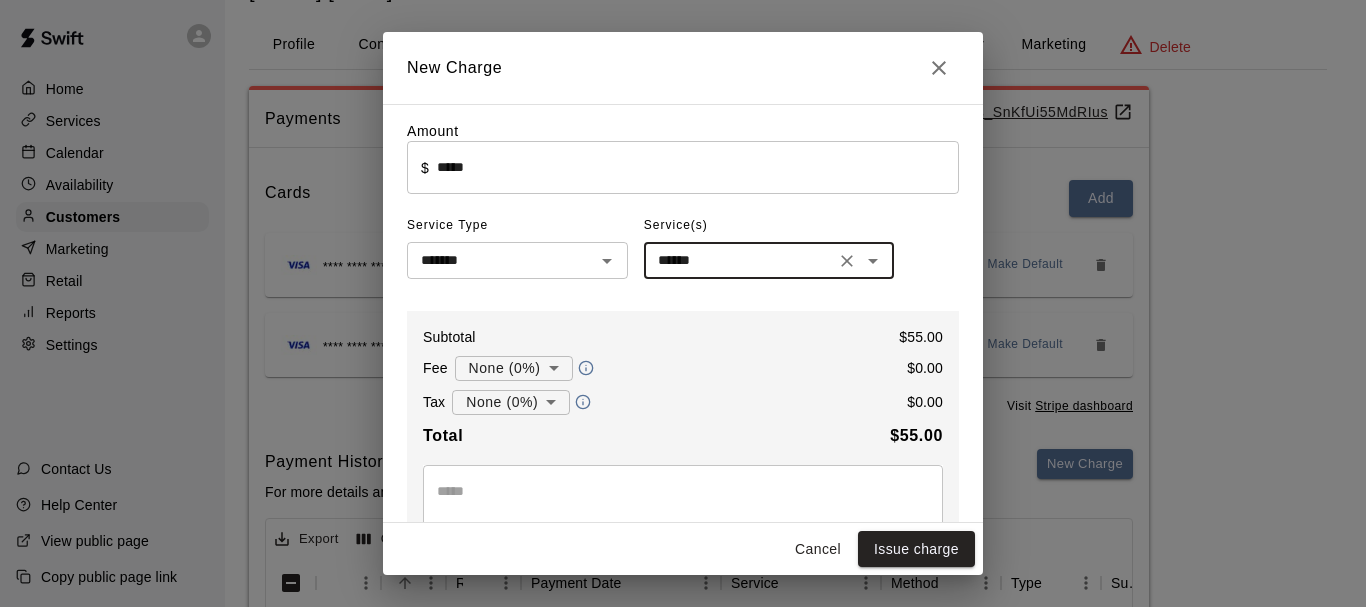 click on "Customers / [FIRST] [LAST] [FIRST] [LAST] Profile Contact Family Wallet New Payments Invoices Credits Activity Marketing Delete Payments Stripe:   cus_SnKfUi55MdRIus Cards Add **** **** **** 2741 Make Default **** **** **** 2741 Make Default Visit   Stripe dashboard   Payment History For more details and additional filtering,   visit the   Sales and Revenue reports   section. New Charge Export Columns 0 Filters Id Refund Receipt Payment Date Service Method Type Subtotal Tax Custom Fee Total 733794 [DATE], [TIME] Cage 1 with Hittrax Card Refund $-110.00 $-3.96 $0.00 $-113.96 733760 [DATE], [TIME] Cage 1 with Hittrax Card Charge $110.00 $3.96 $113.96 1 row selected Rows per page: 100 *** 1–2 of 2 Swift - Edit Customer Close cross-small New Charge Amount ​ $ ***** ​ Service Type ******* ​ Service(s) ****** ​ Subtotal $ 55.00 Fee None (0%) * ​ $ *" at bounding box center (683, 467) 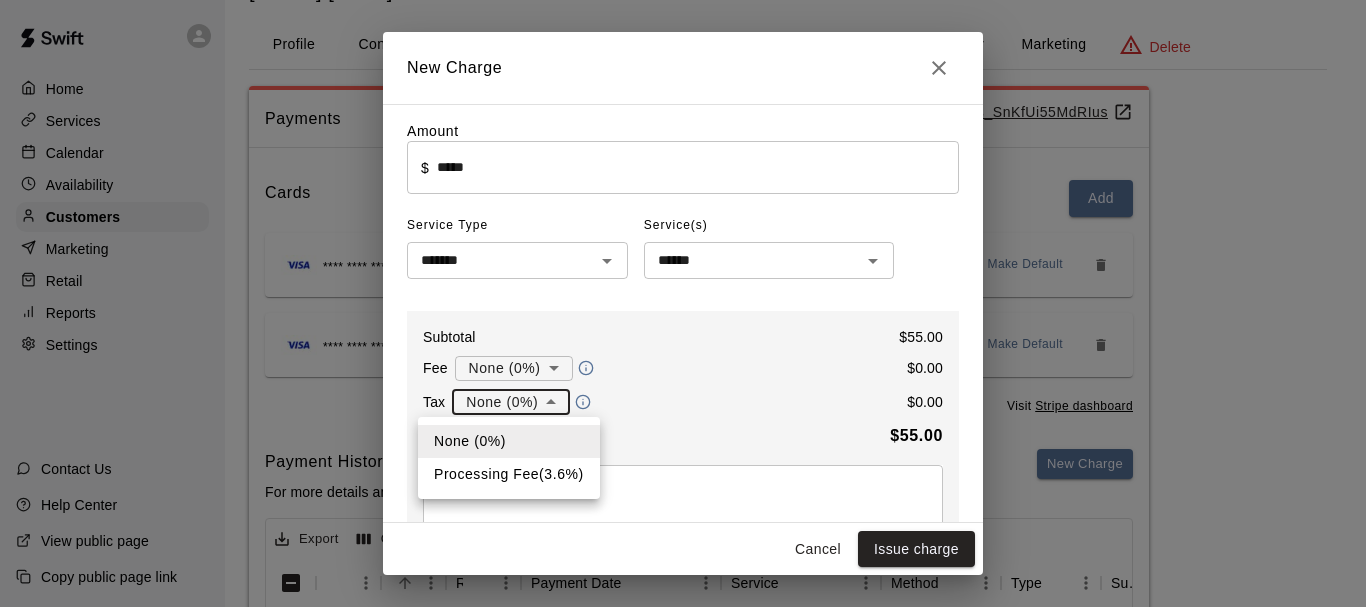 click on "Processing Fee  ( 3.6 %)" at bounding box center [509, 474] 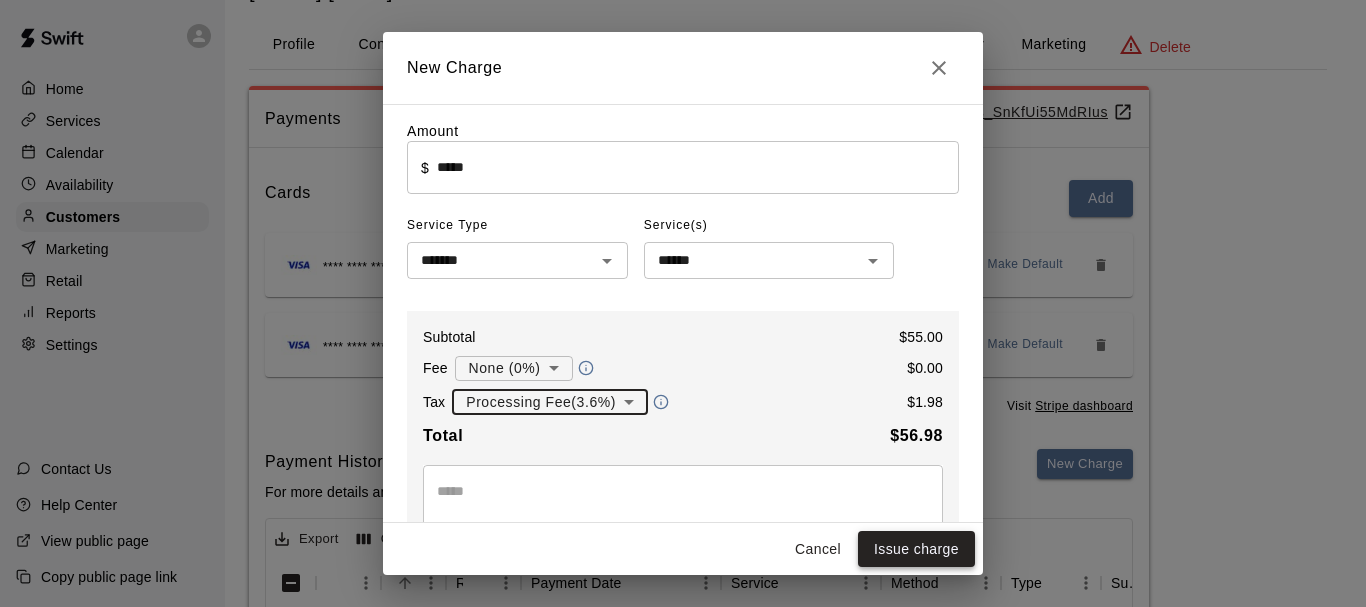 click on "Issue charge" at bounding box center (916, 549) 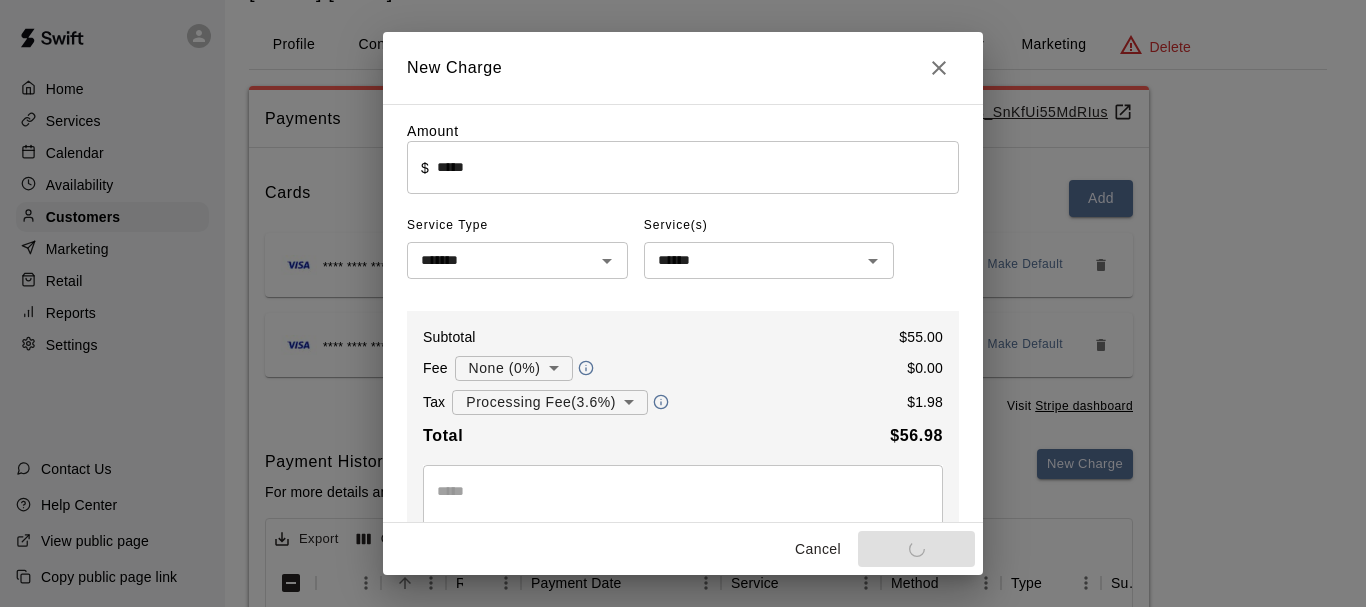 type on "*" 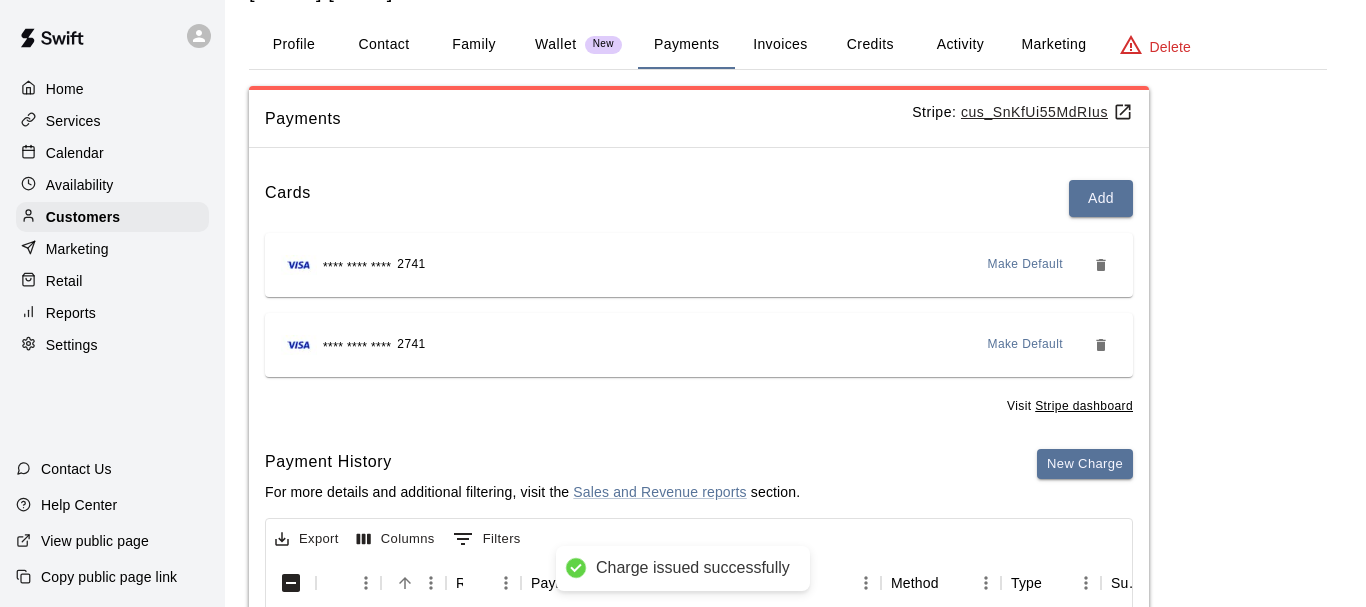 type 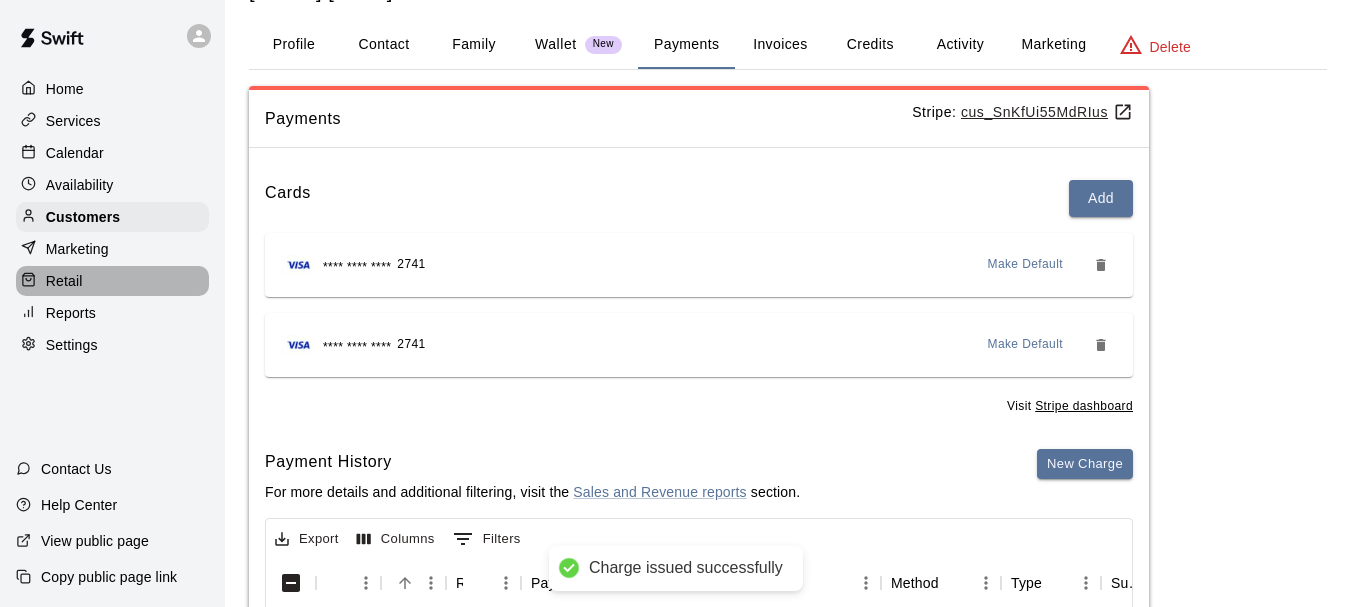 click on "Retail" at bounding box center [112, 281] 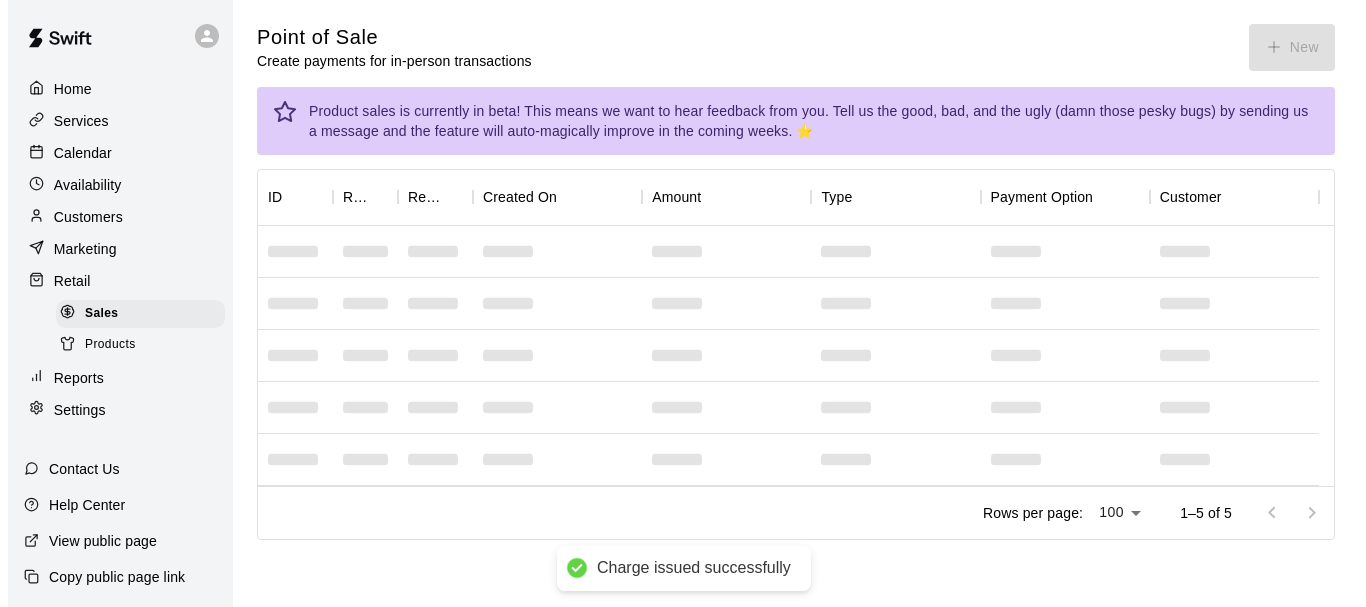 scroll, scrollTop: 0, scrollLeft: 0, axis: both 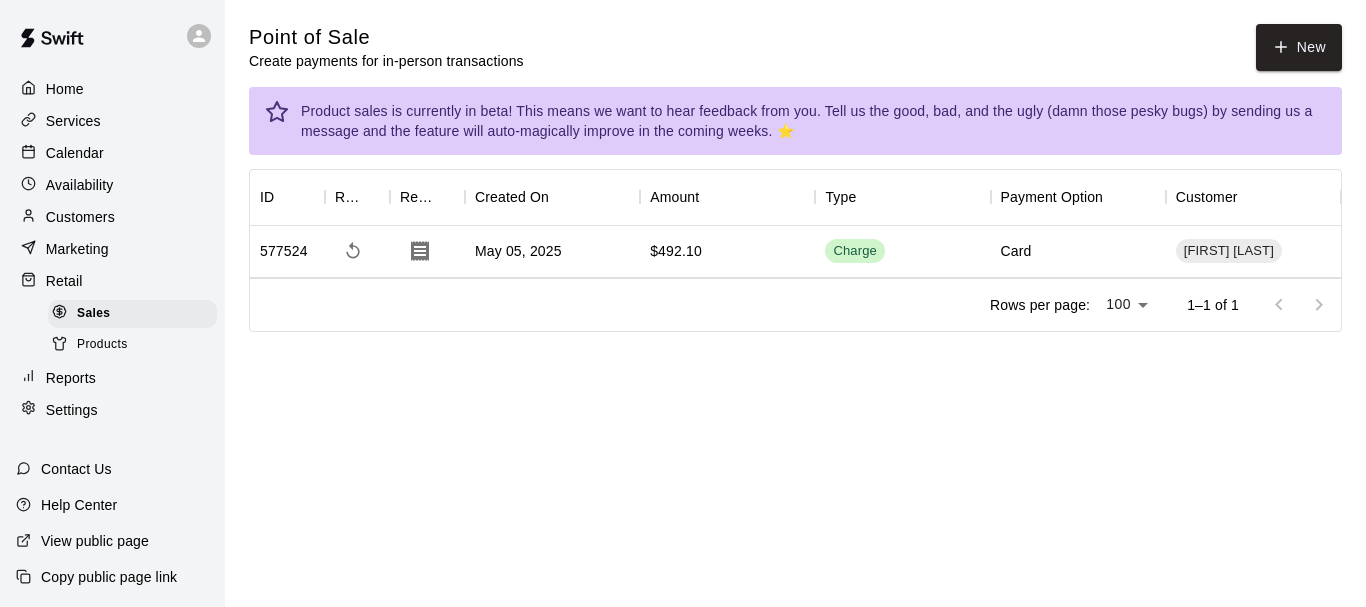 click on "Products" at bounding box center [132, 345] 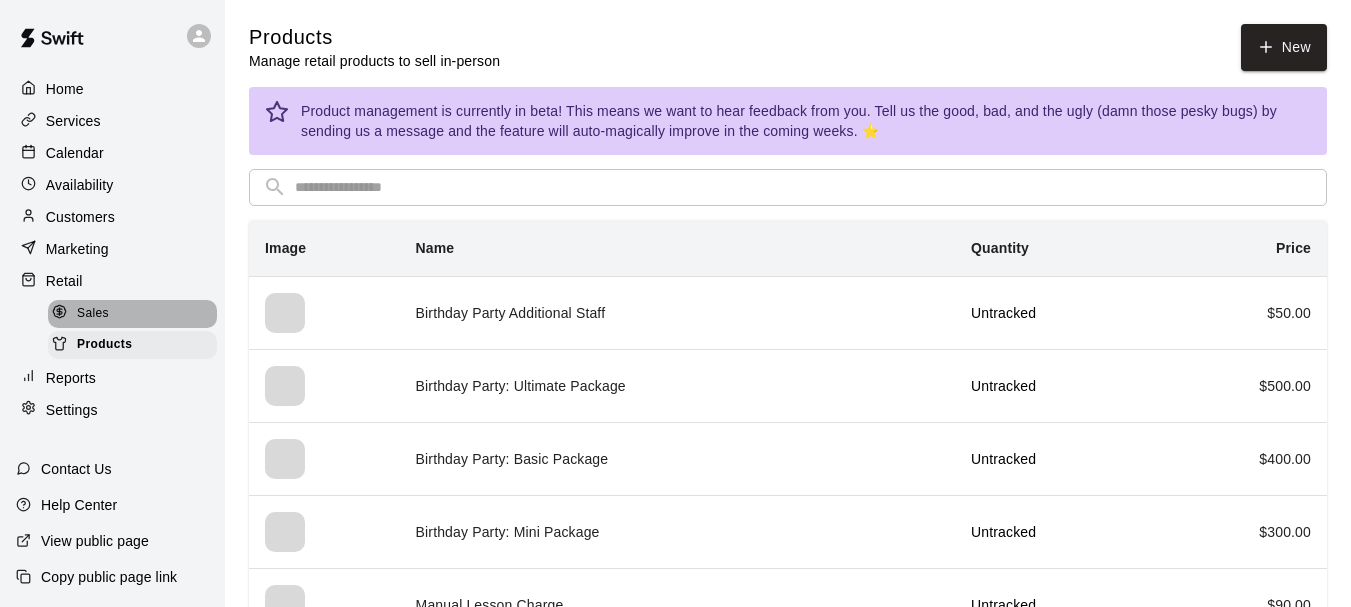 click on "Sales" at bounding box center (132, 314) 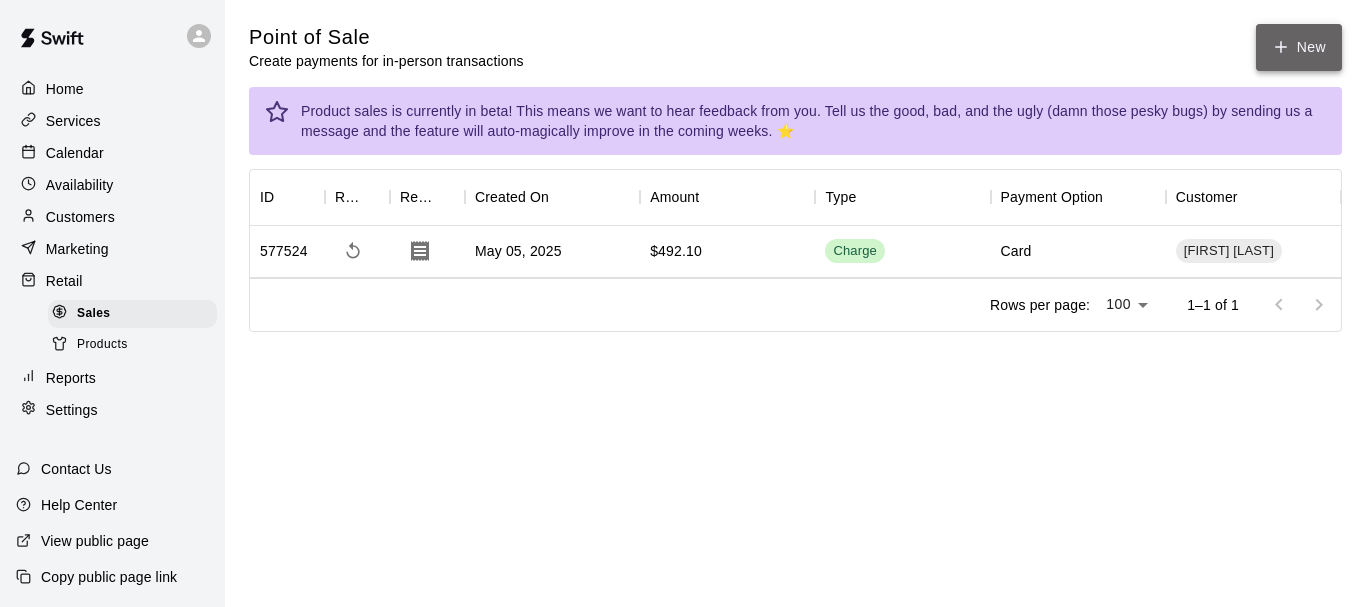 click on "New" at bounding box center [1299, 47] 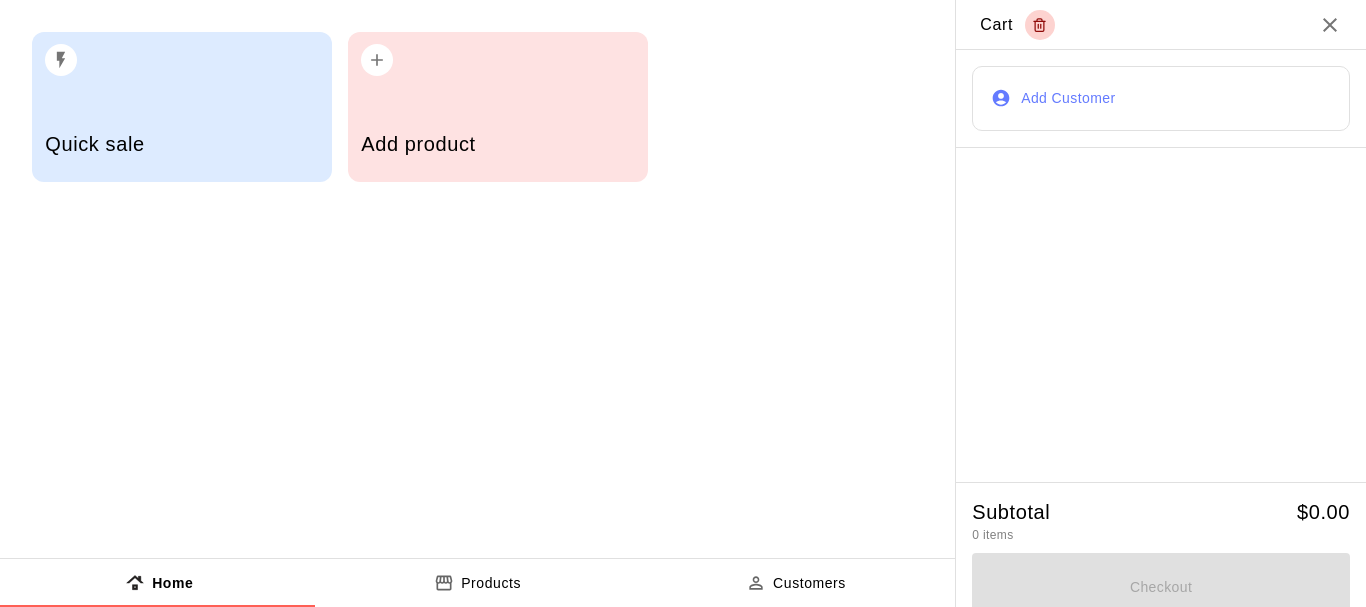 click on "Add product" at bounding box center (497, 144) 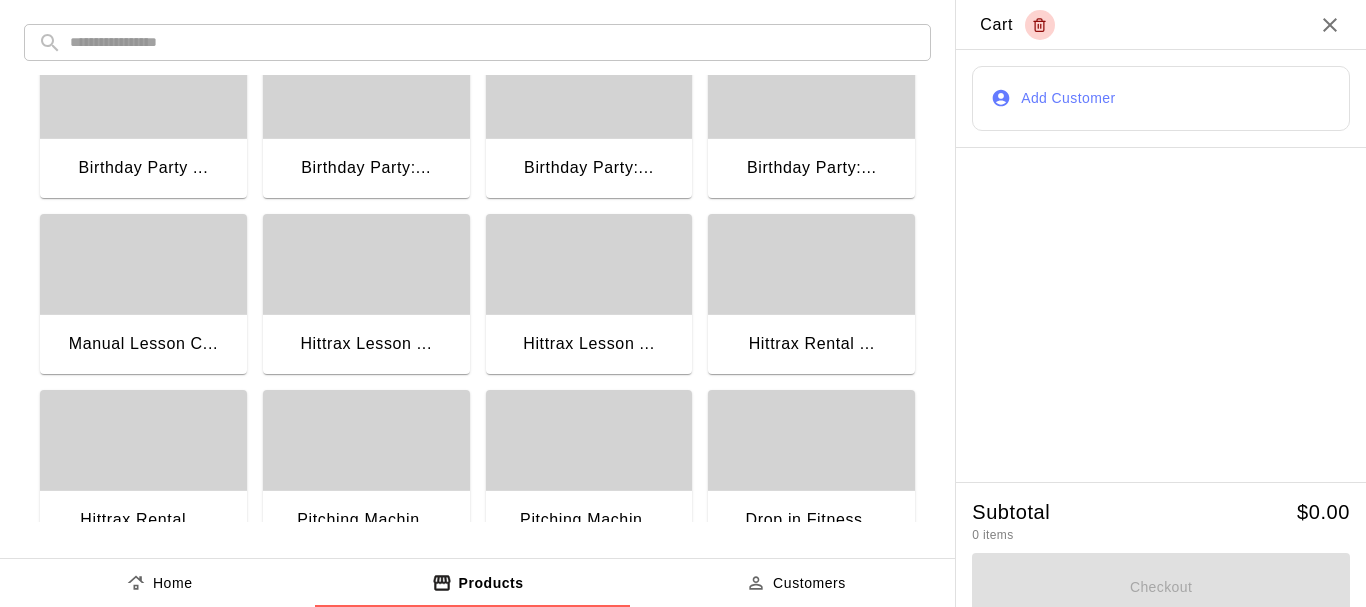 scroll, scrollTop: 97, scrollLeft: 0, axis: vertical 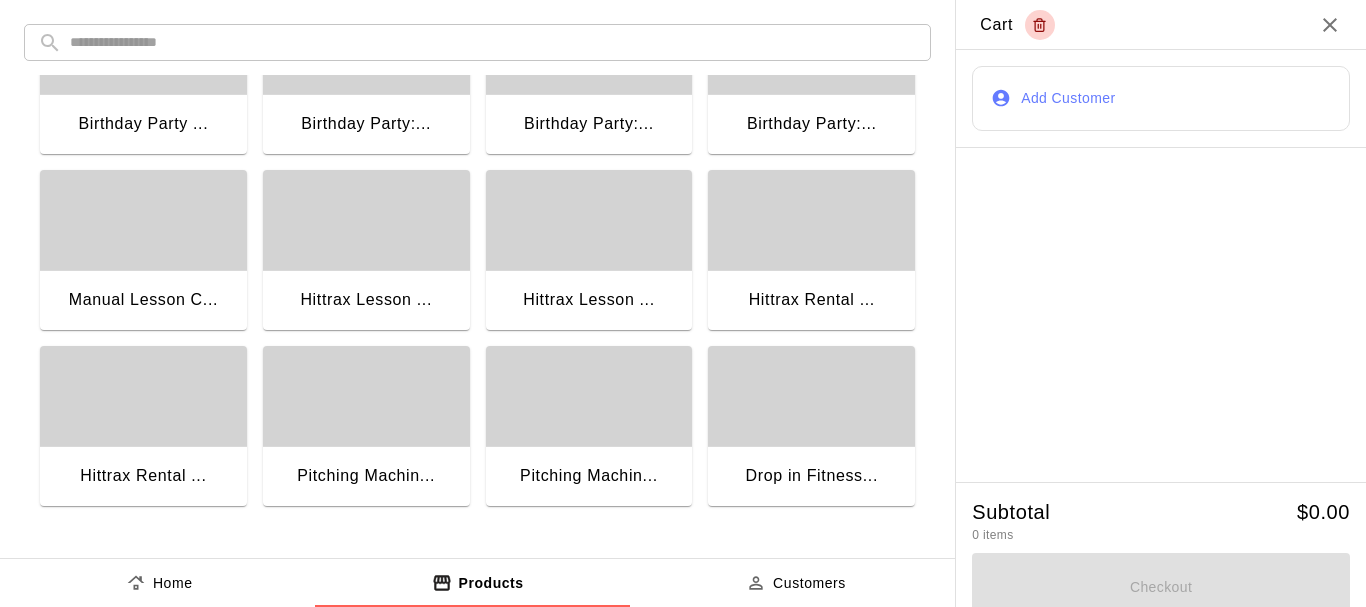 drag, startPoint x: 555, startPoint y: 453, endPoint x: 327, endPoint y: 453, distance: 228 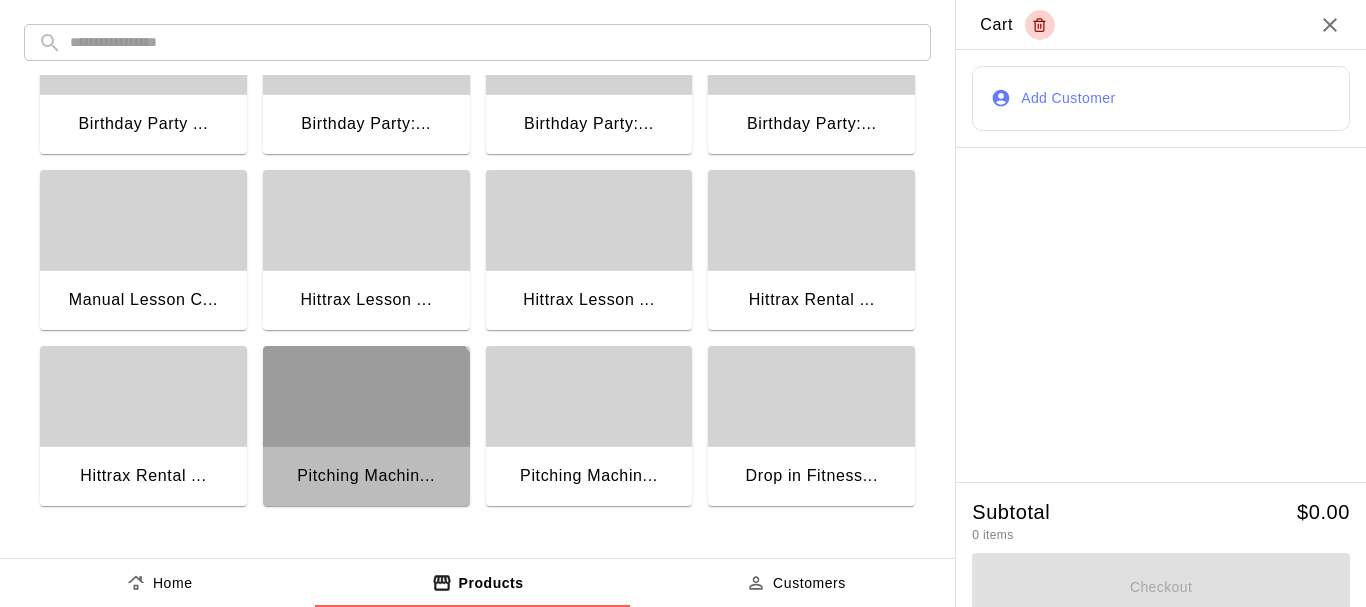click on "Pitching Machin..." at bounding box center [366, 478] 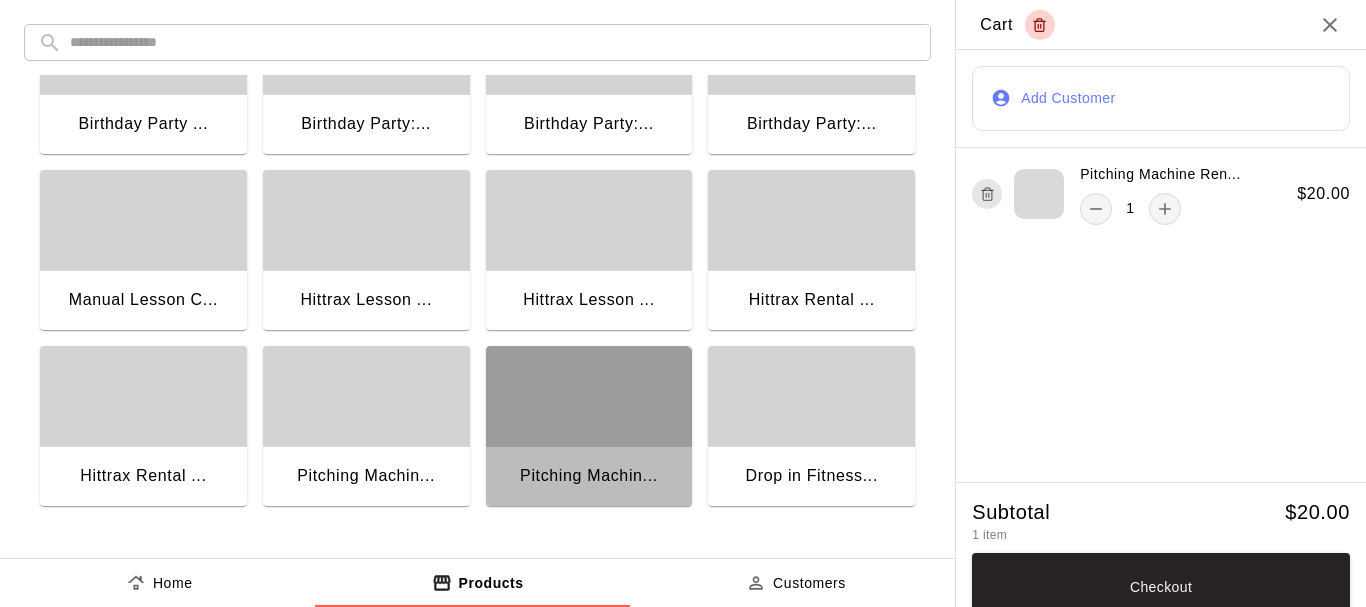 click on "Pitching Machin..." at bounding box center [589, 476] 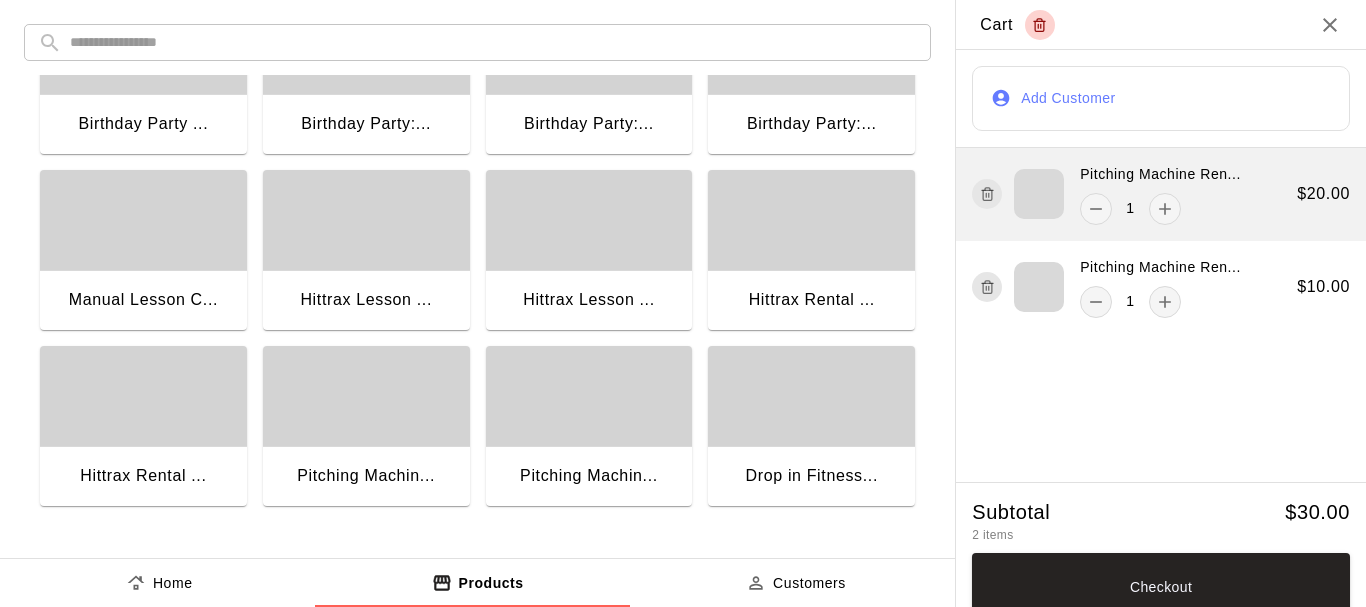 click 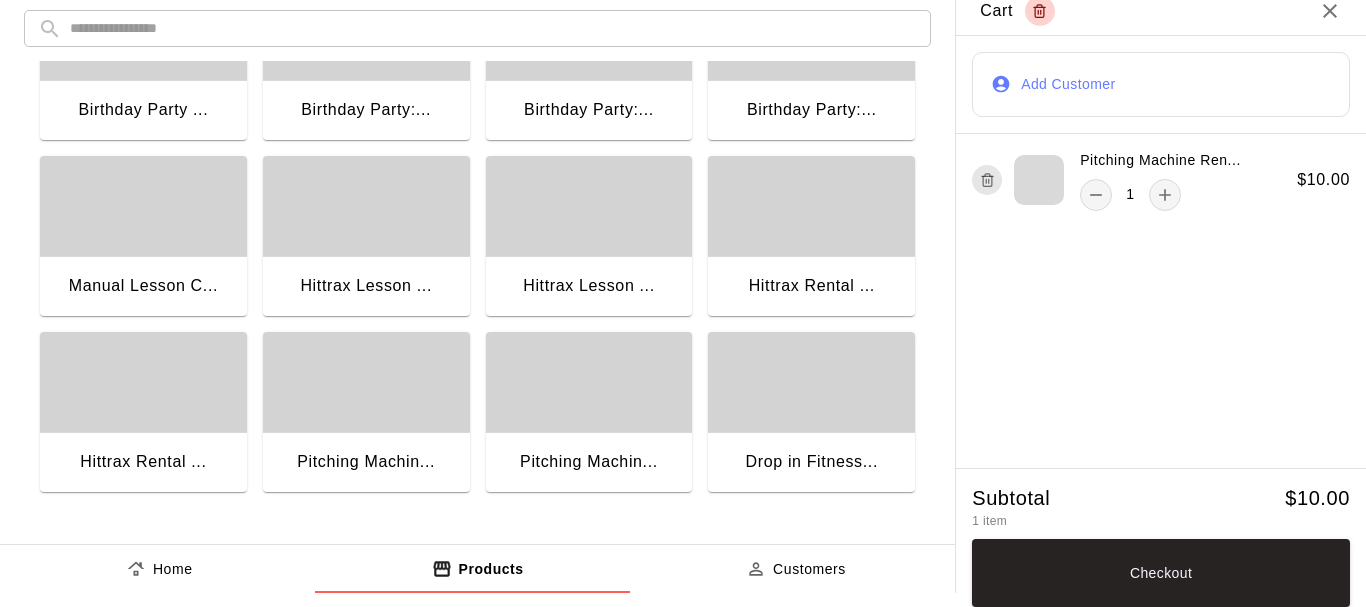 scroll, scrollTop: 14, scrollLeft: 0, axis: vertical 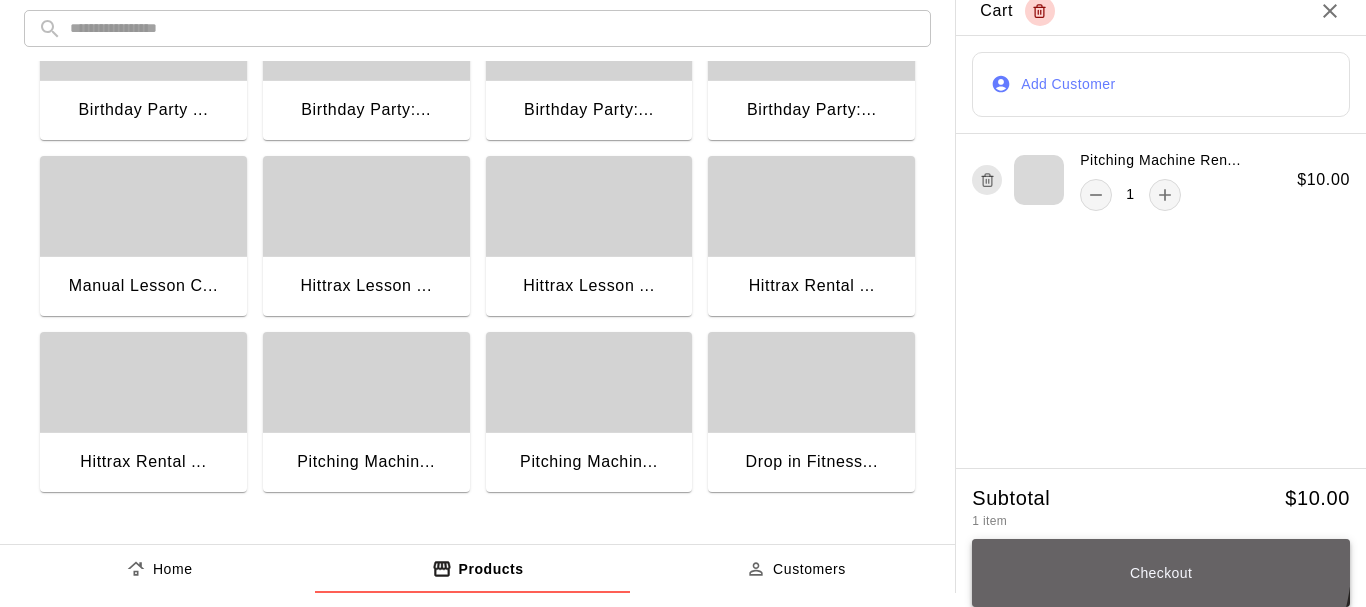 click on "Checkout" at bounding box center (1161, 573) 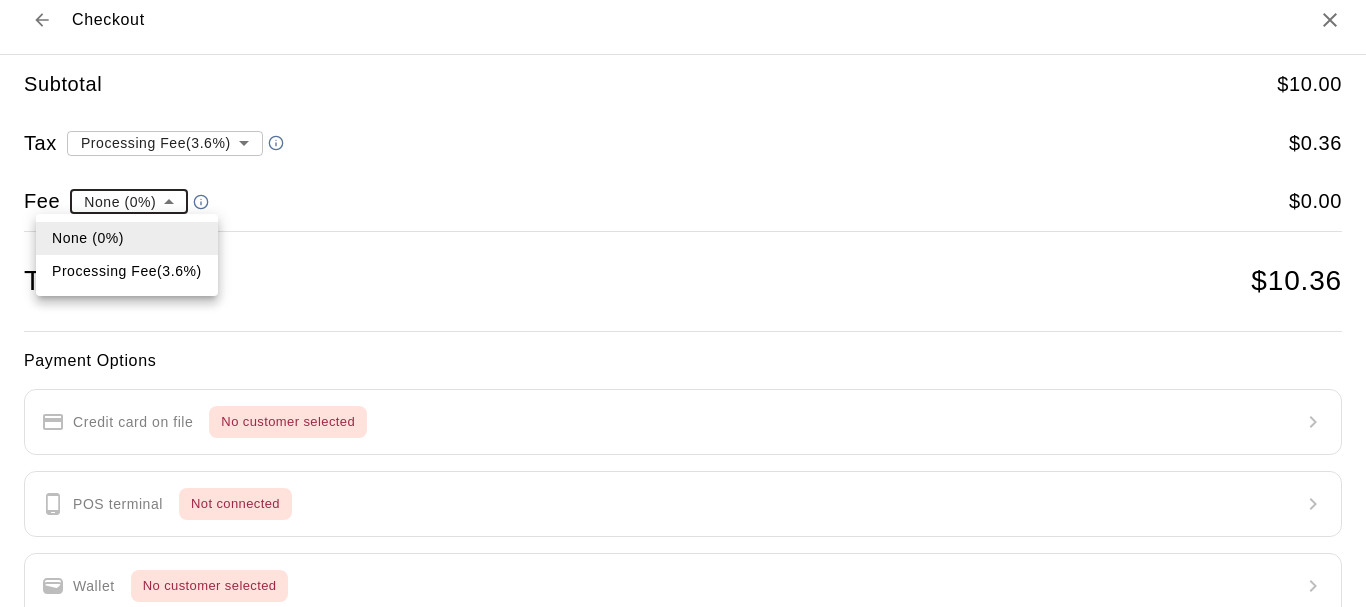 click on "**********" at bounding box center [683, 194] 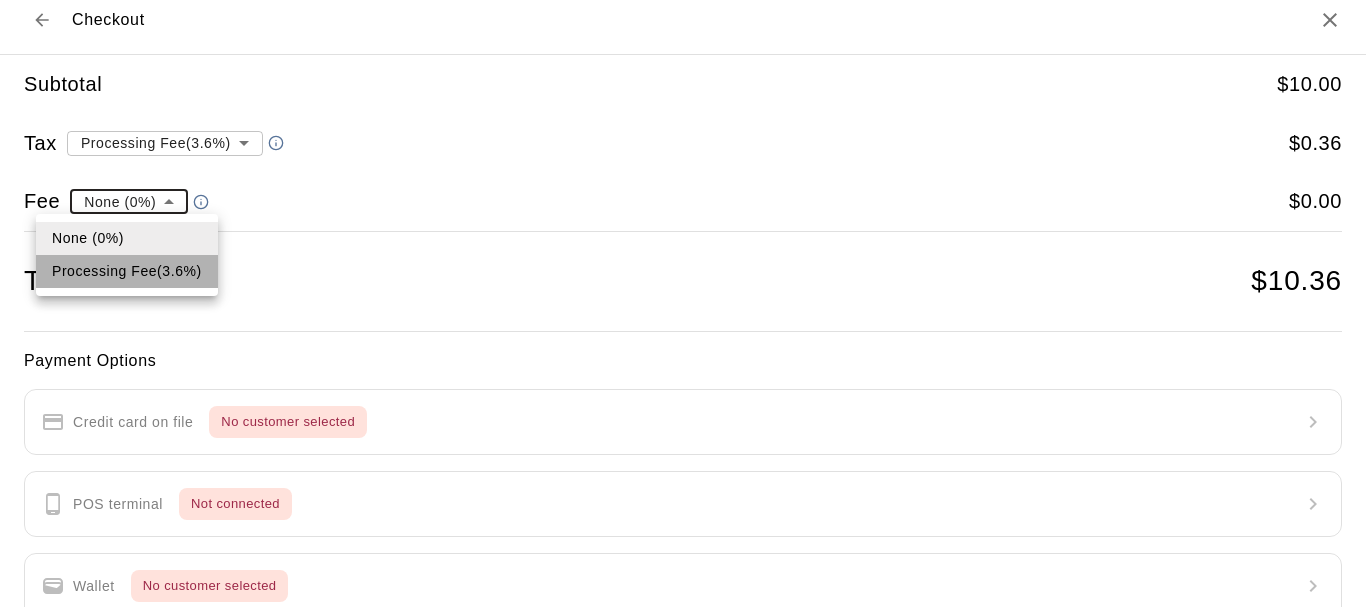 click on "Processing Fee  ( 3.6 % )" at bounding box center [127, 271] 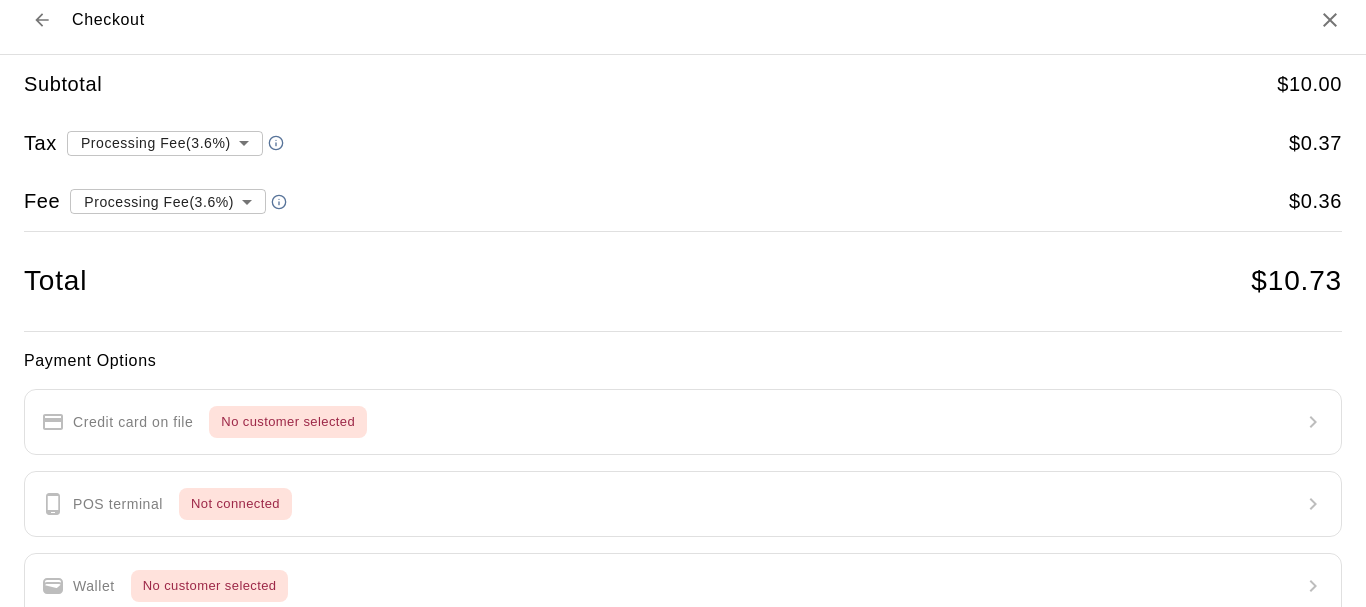 click on "Payment Options Credit card on file No customer selected POS terminal Not connected Wallet No customer selected Cash Other" at bounding box center [683, 558] 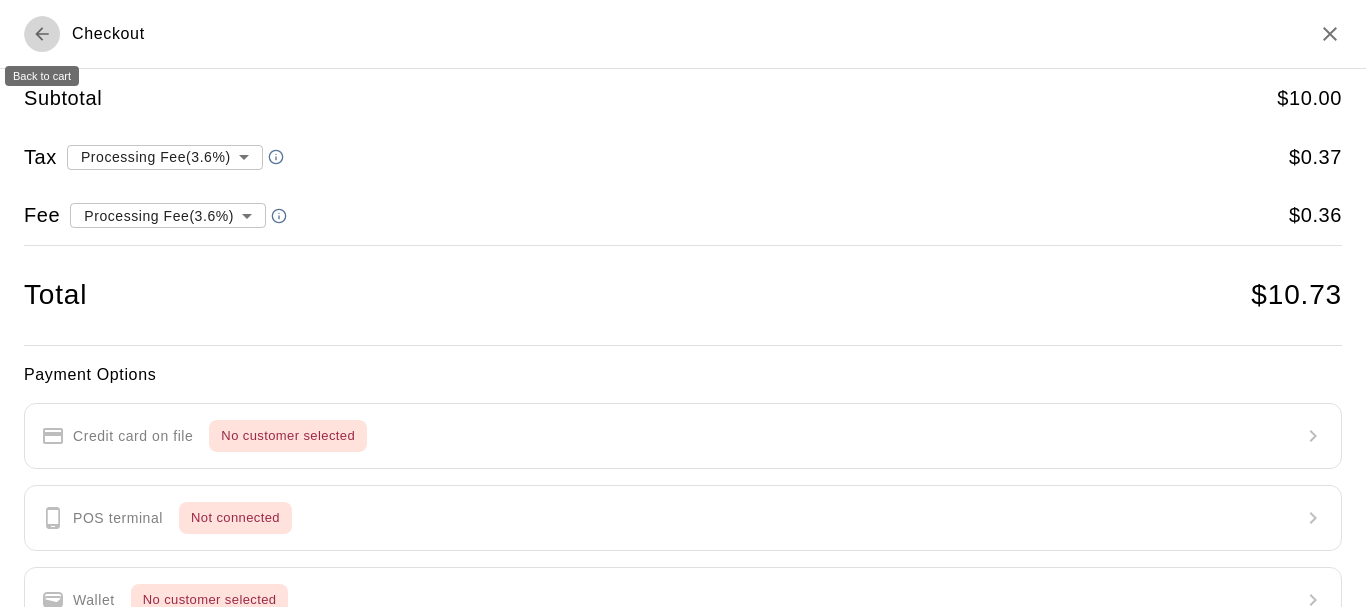 click 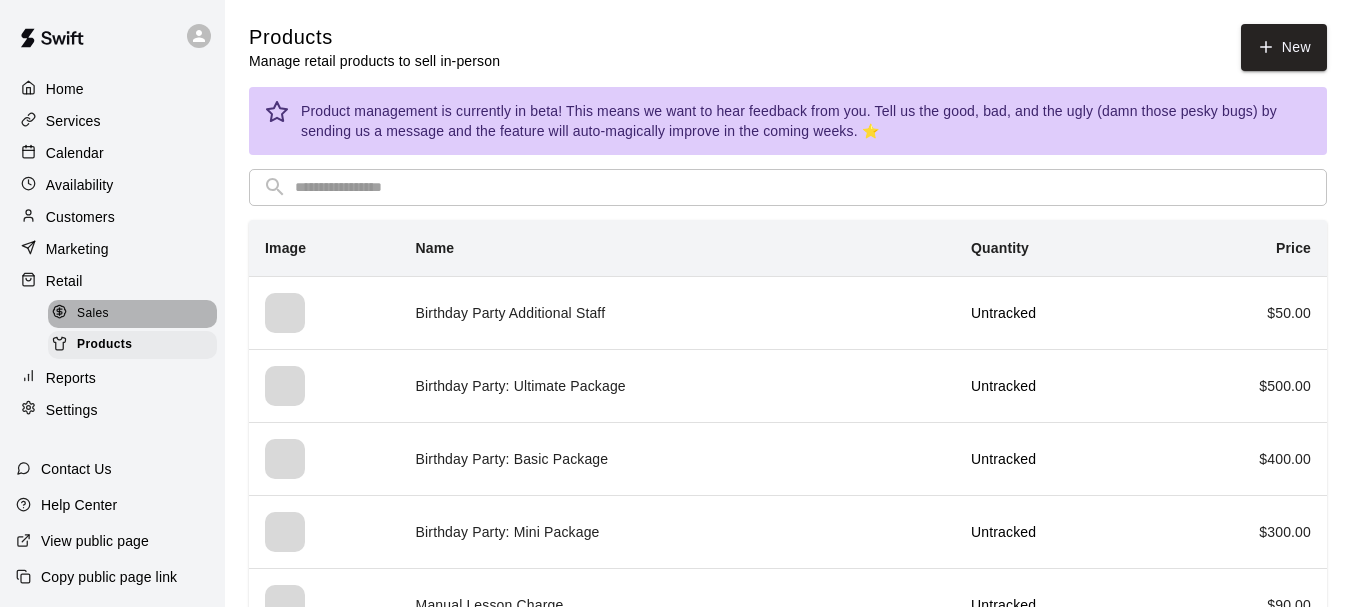 click on "Sales" at bounding box center (93, 314) 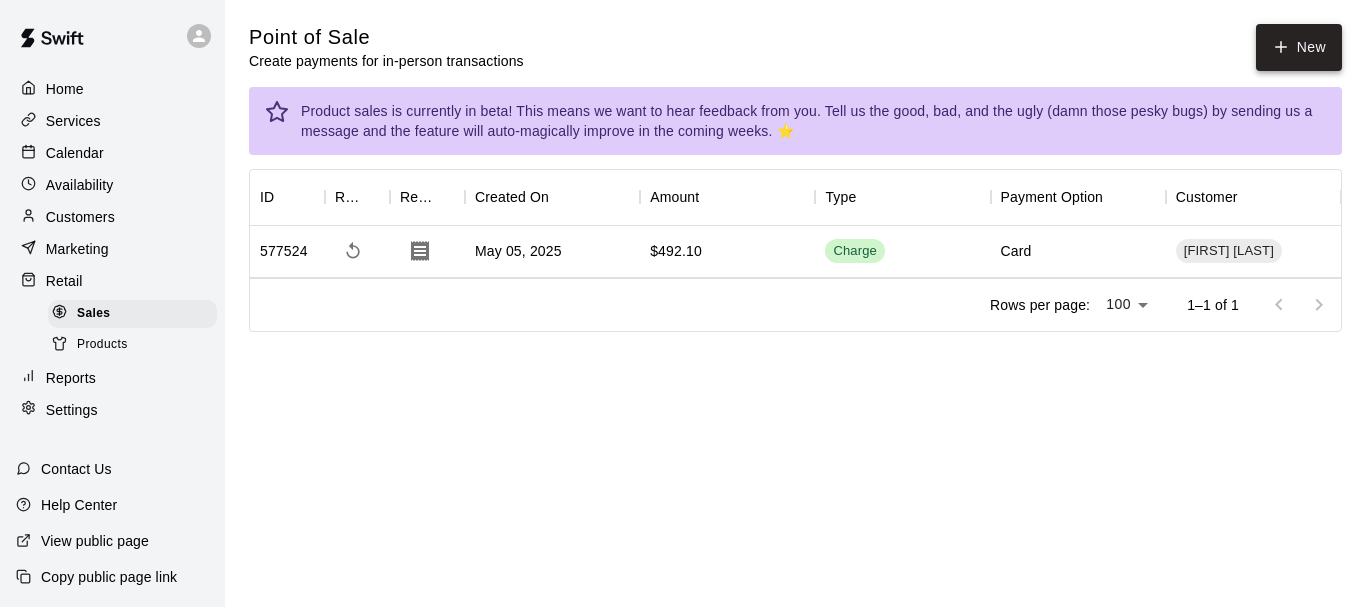 click on "New" at bounding box center [1299, 47] 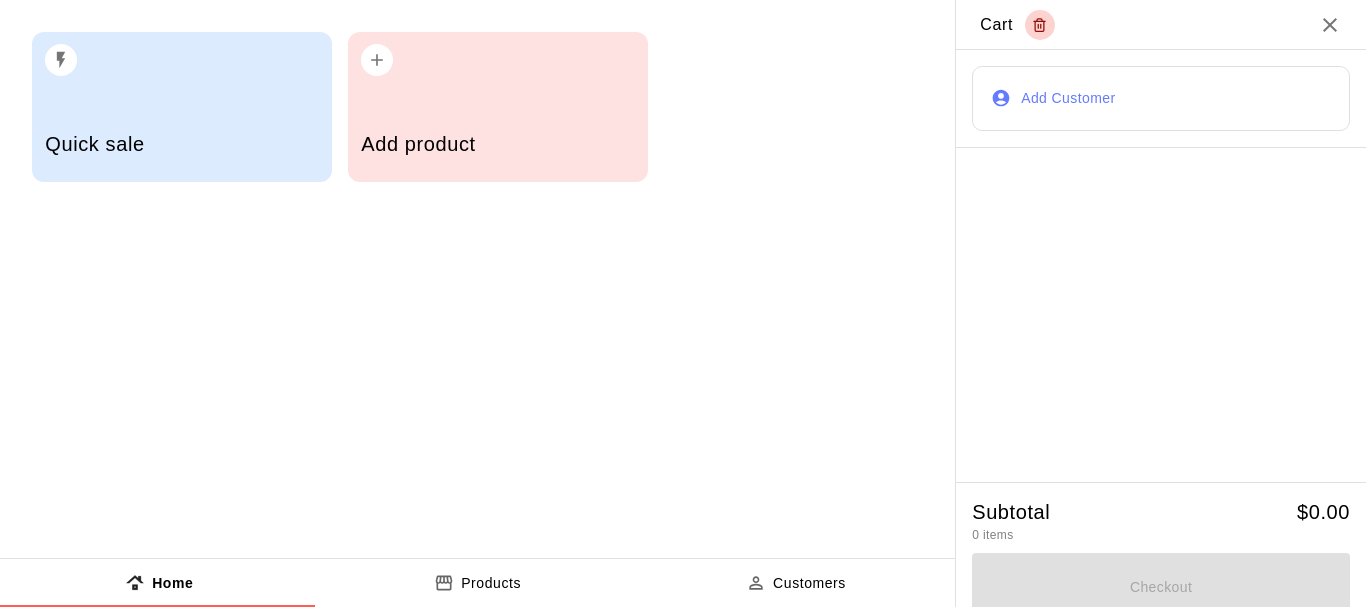 click on "Add Customer" at bounding box center [1161, 98] 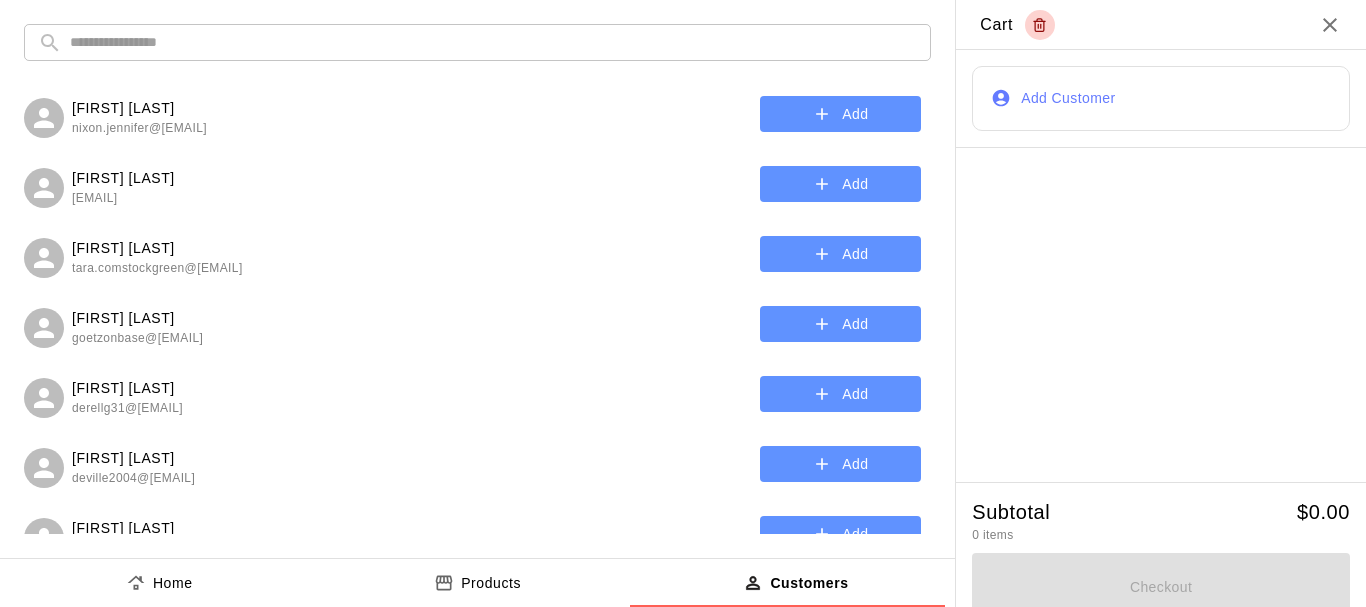 click at bounding box center [493, 42] 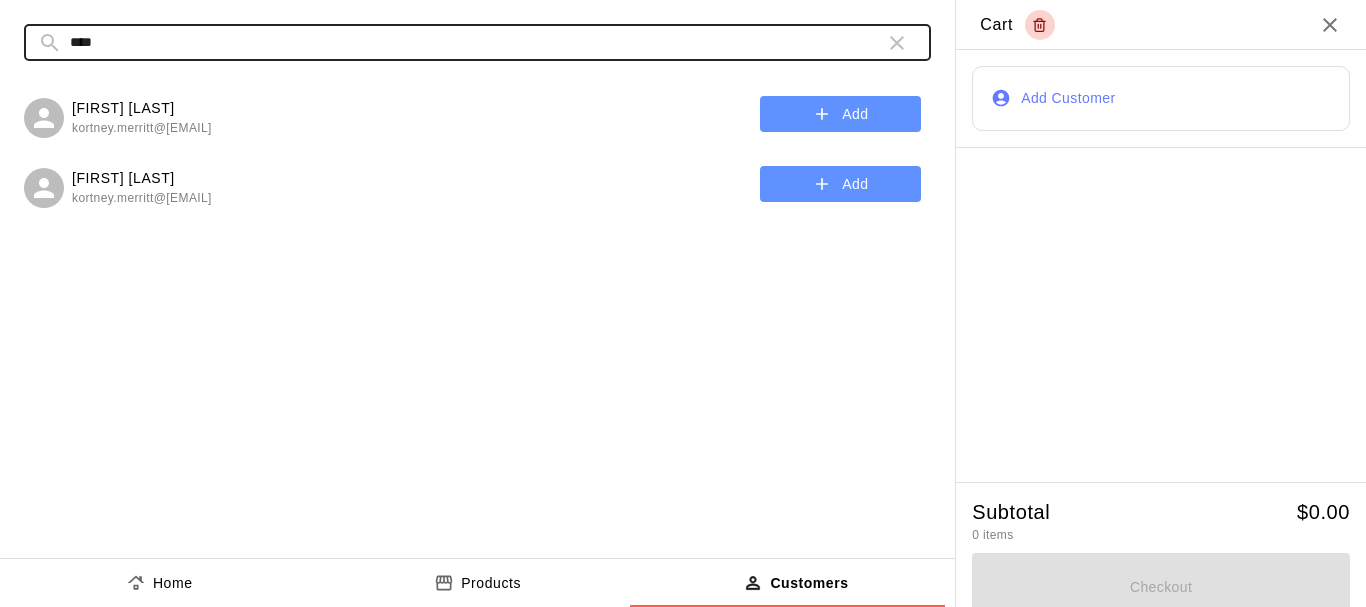 type on "****" 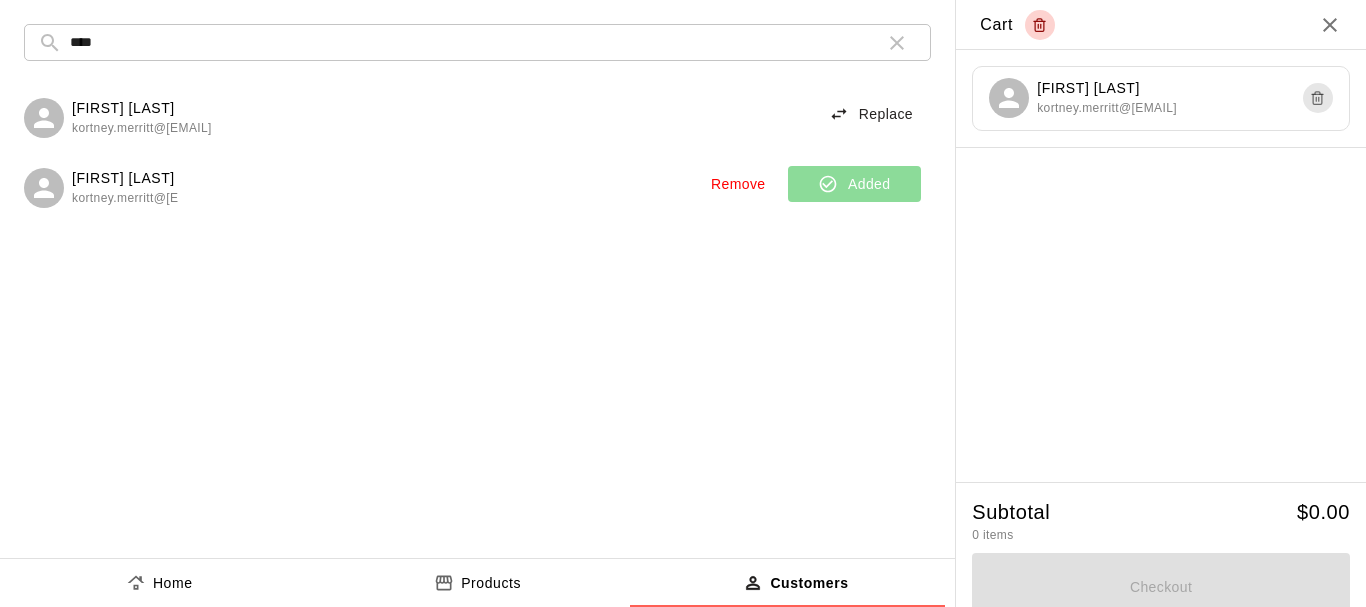 scroll, scrollTop: 17, scrollLeft: 0, axis: vertical 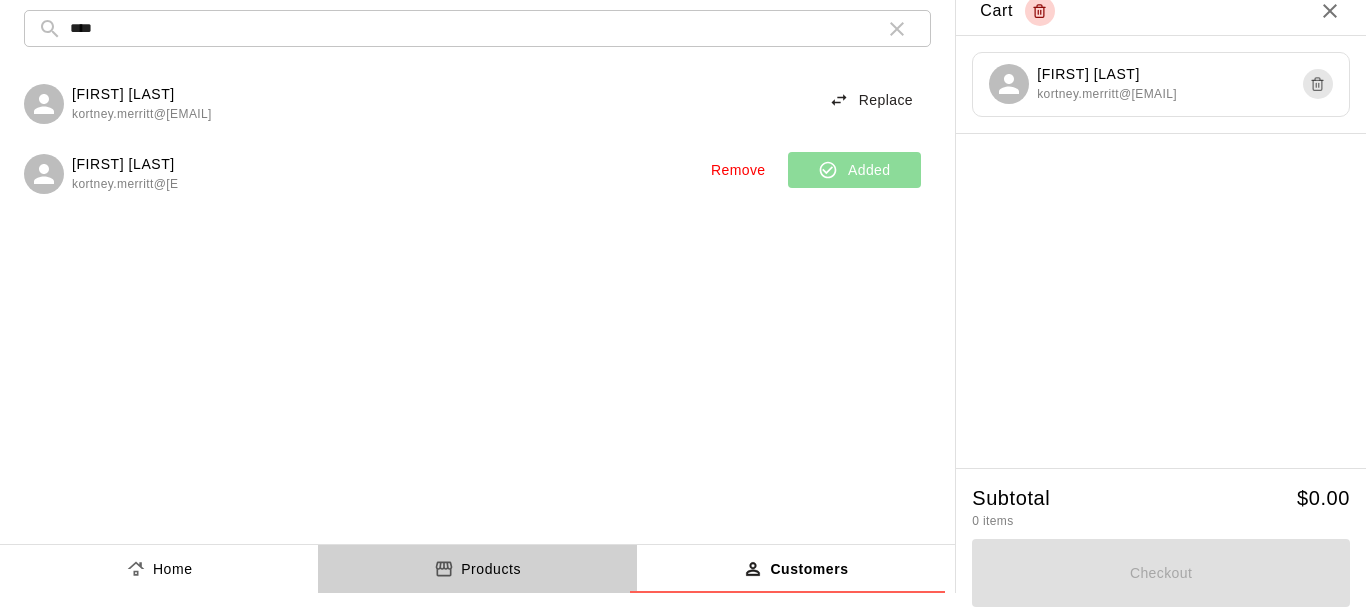 click on "Products" at bounding box center [491, 569] 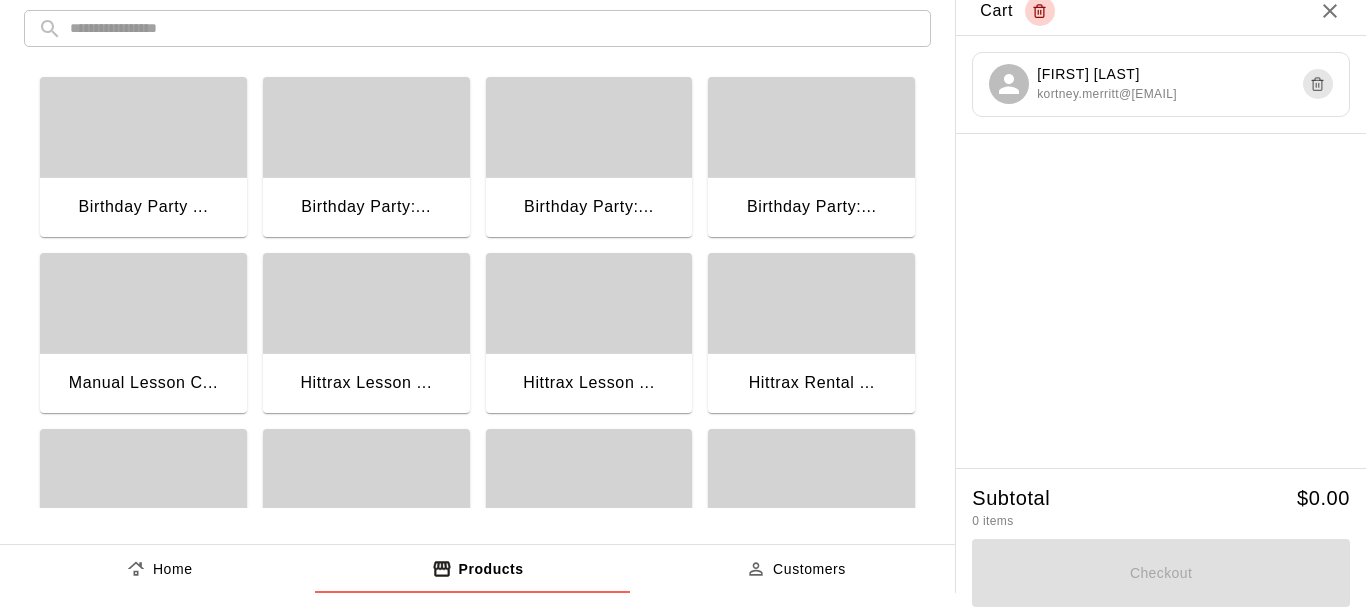 scroll, scrollTop: 97, scrollLeft: 0, axis: vertical 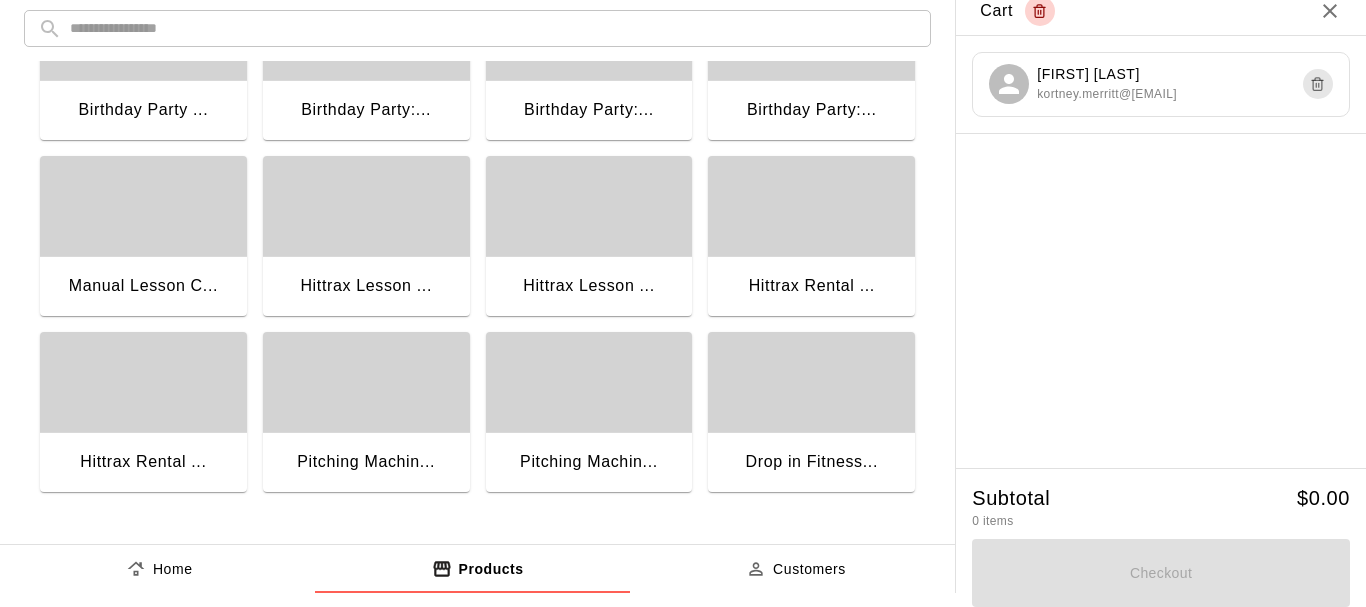 click on "Pitching Machin..." at bounding box center (589, 464) 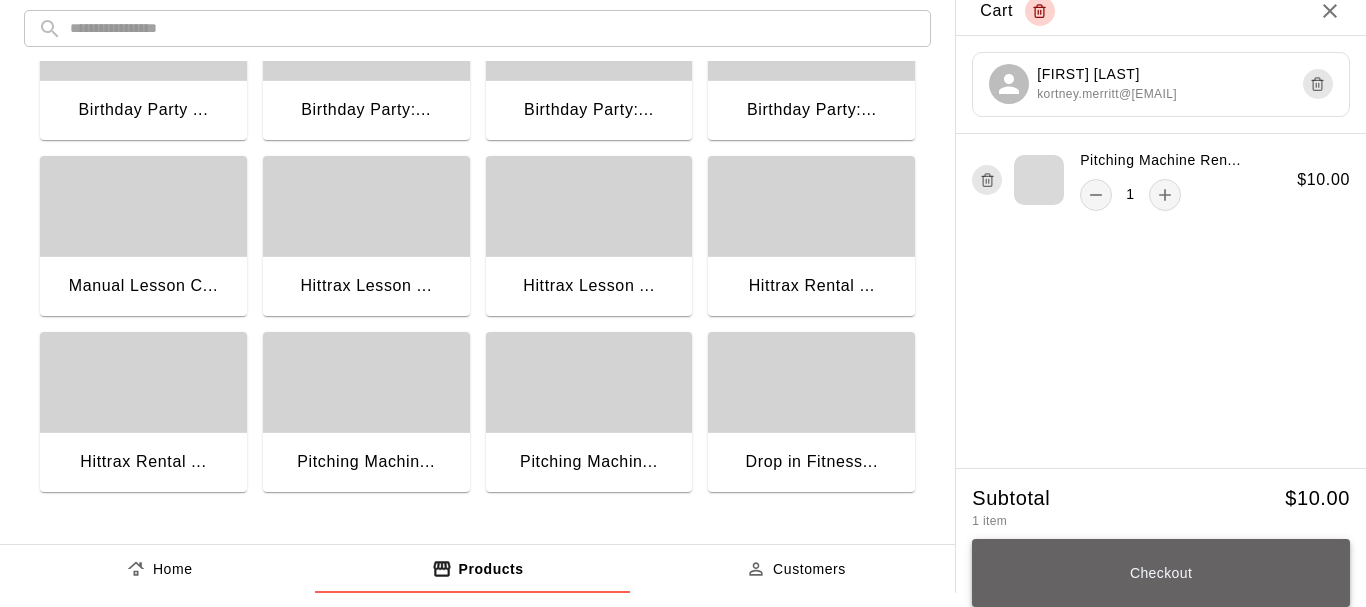 click on "Checkout" at bounding box center [1161, 573] 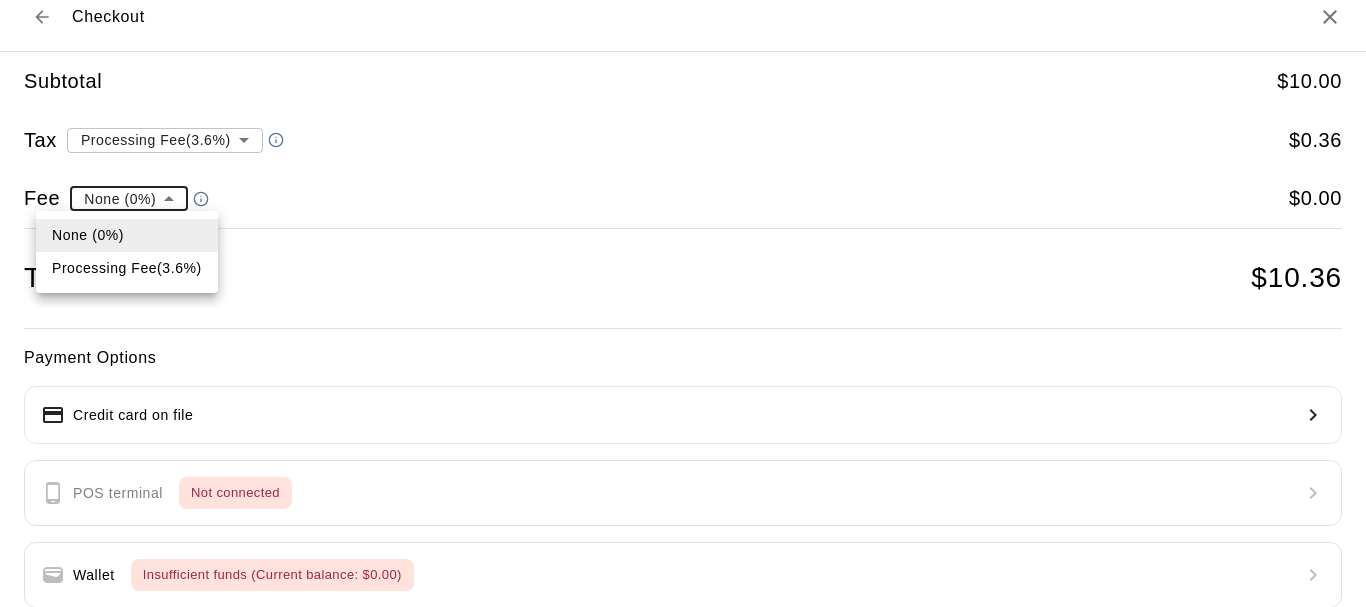 click on "**********" at bounding box center (683, 194) 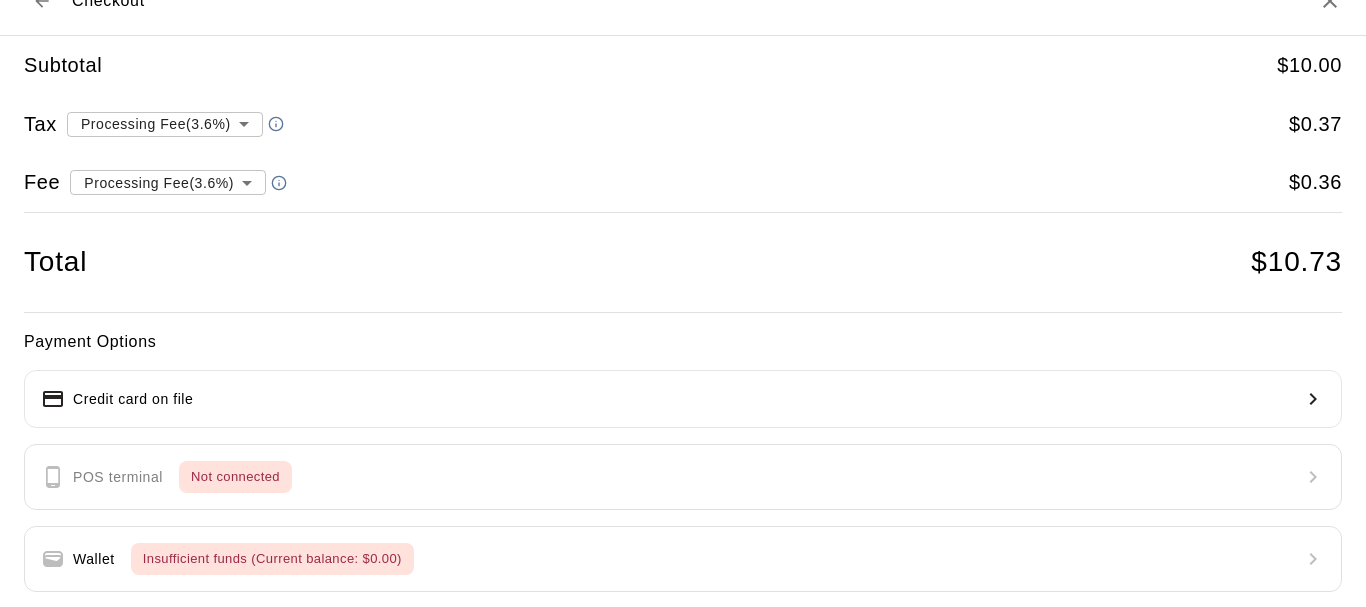 scroll, scrollTop: 0, scrollLeft: 0, axis: both 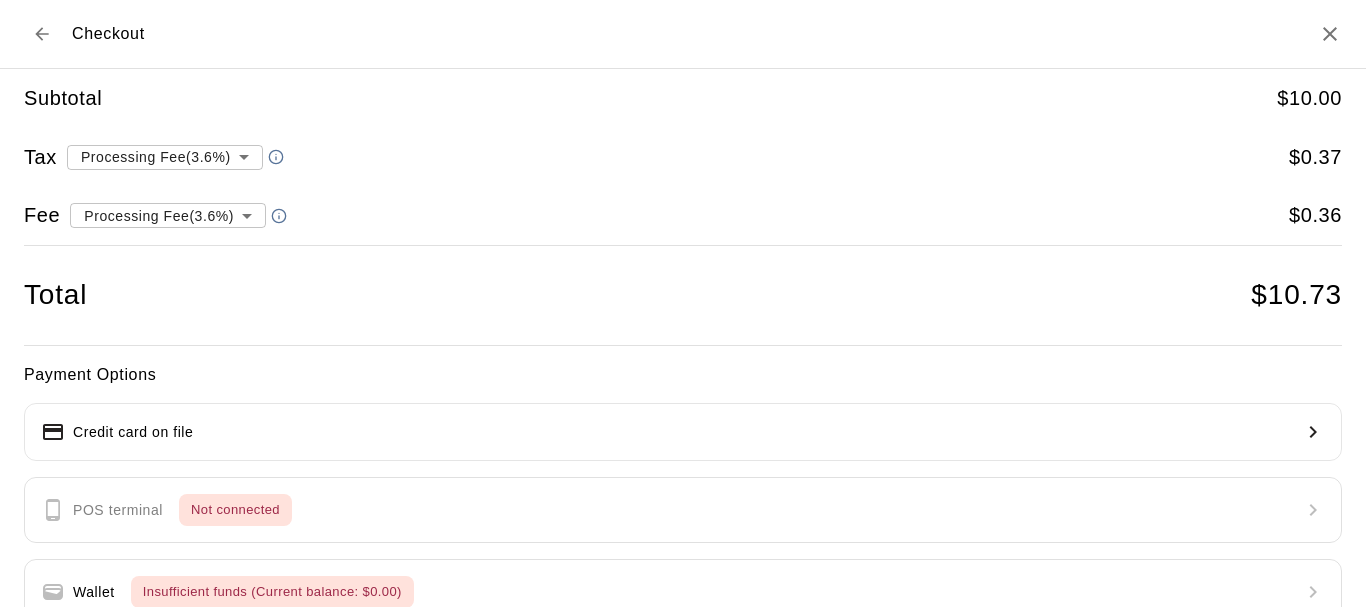 click on "**********" at bounding box center [683, 194] 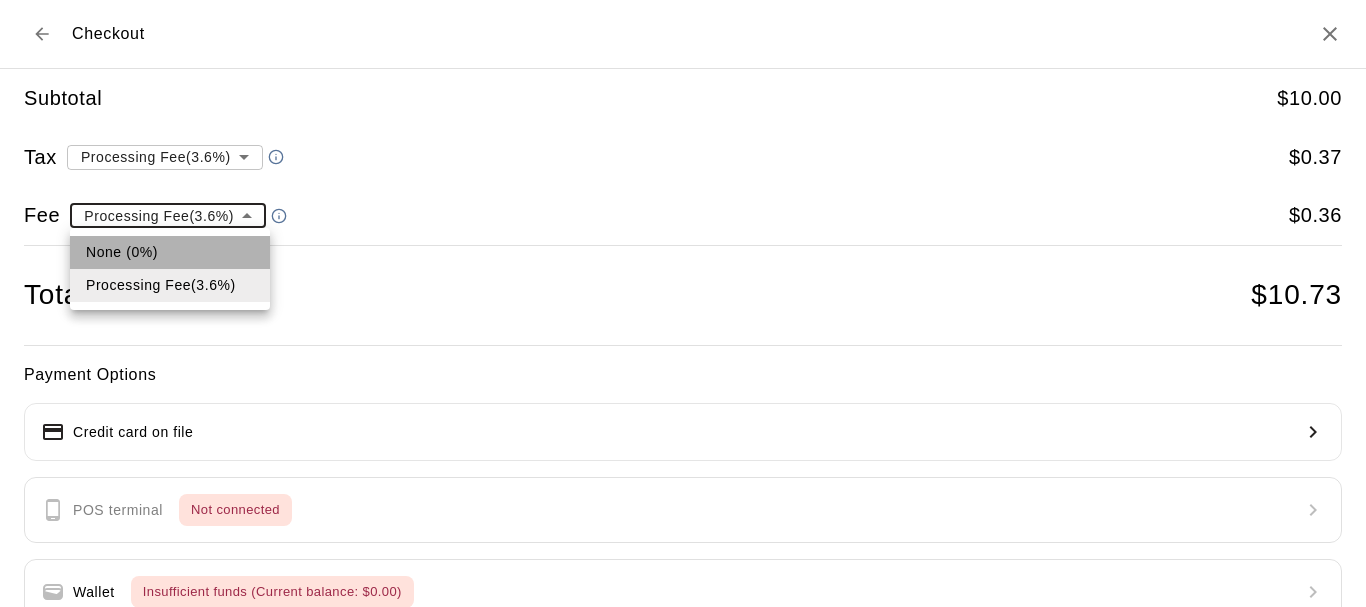 click on "None (0%)" at bounding box center [170, 252] 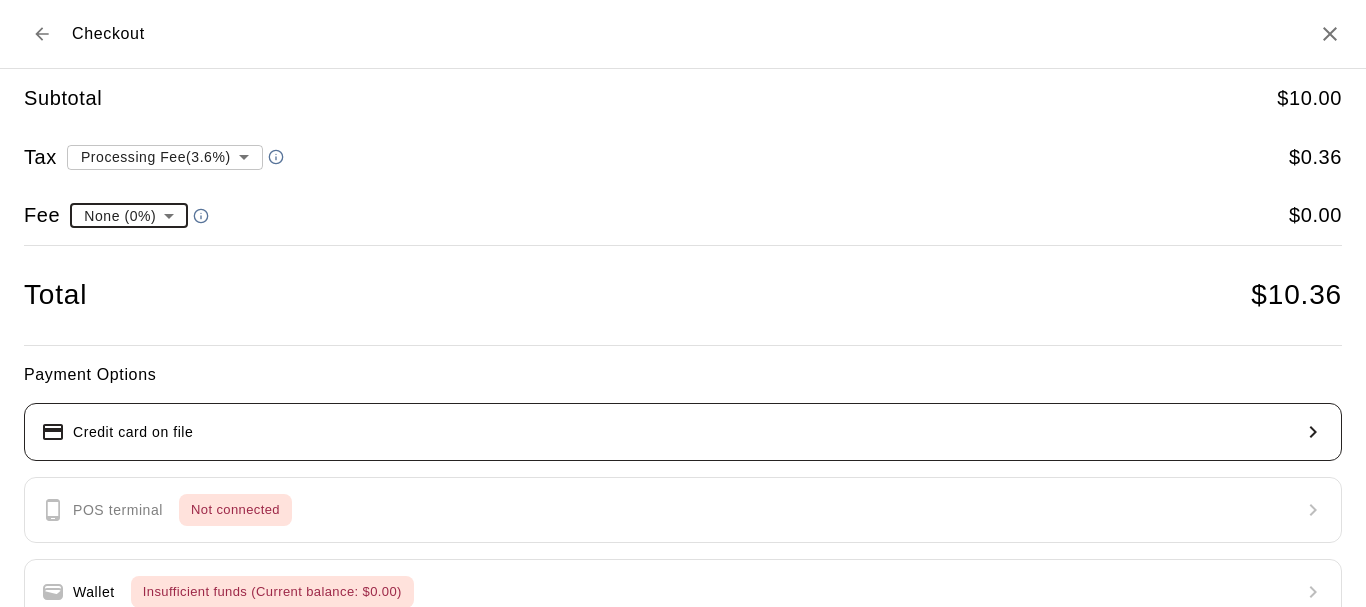 click on "Credit card on file" at bounding box center (133, 432) 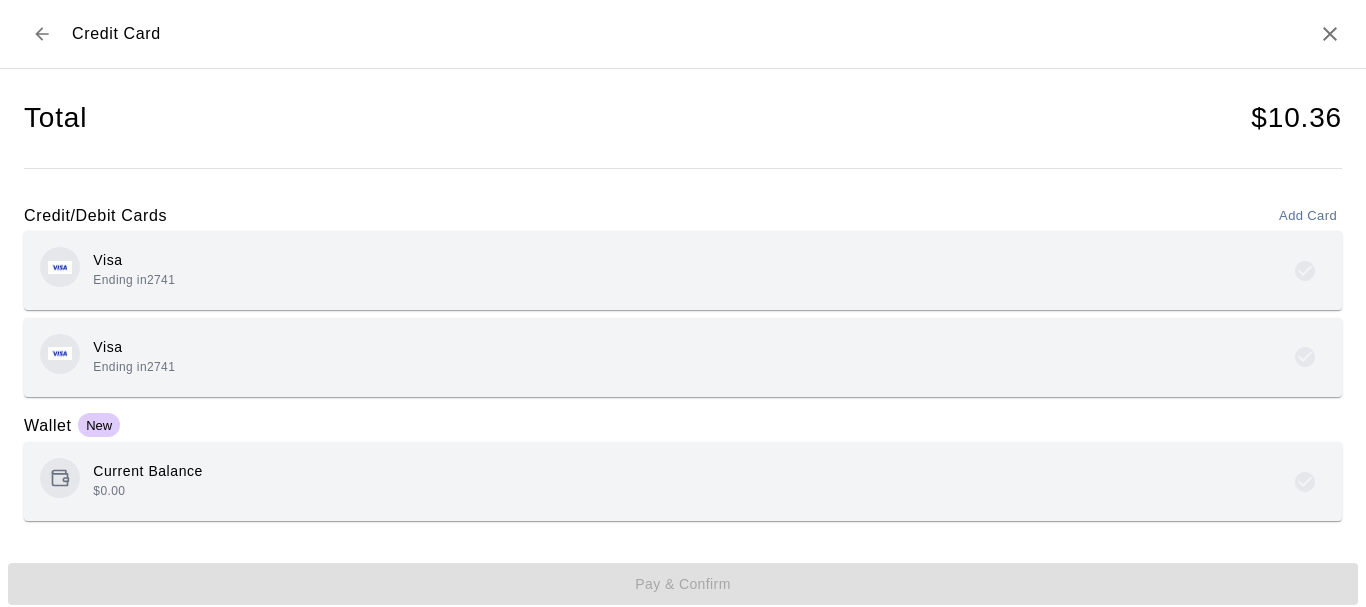 click on "Visa Ending in  2741" at bounding box center [683, 357] 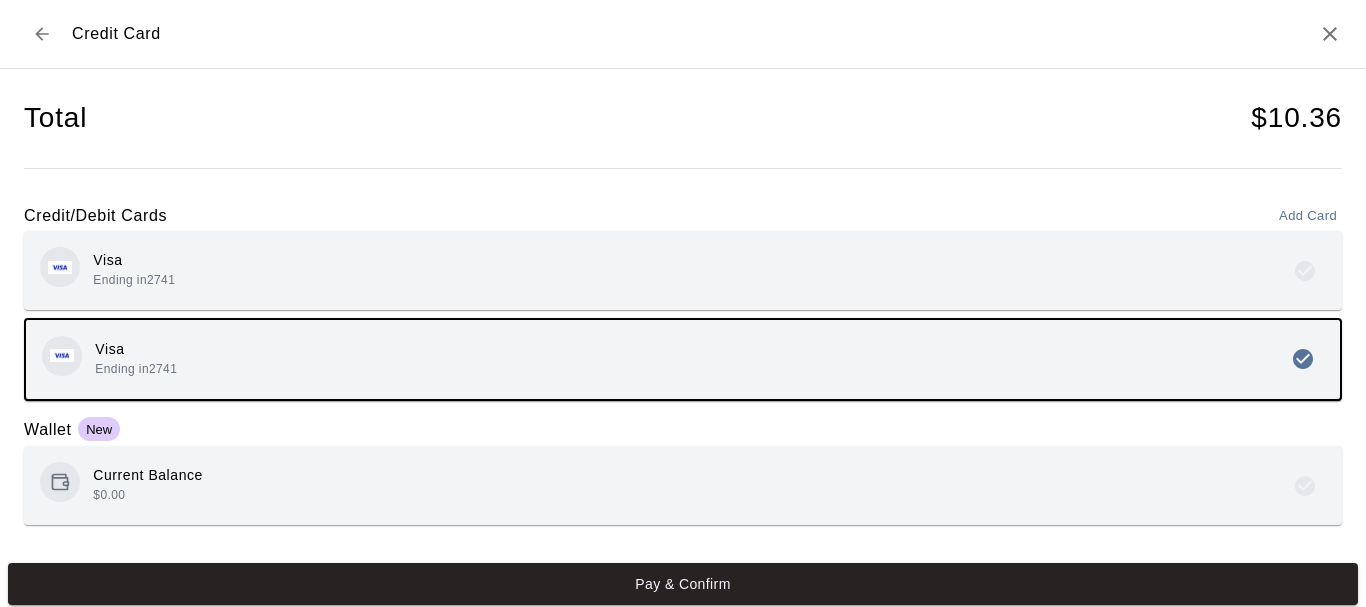 scroll, scrollTop: 6, scrollLeft: 0, axis: vertical 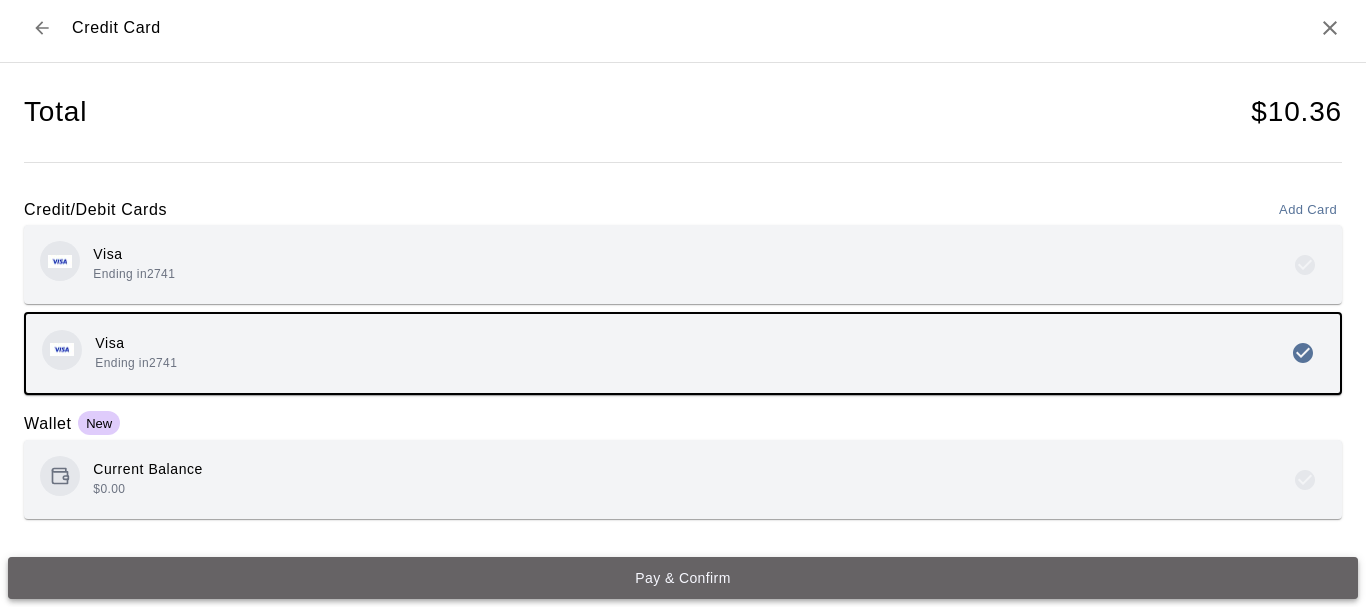 click on "Pay & Confirm" at bounding box center (683, 578) 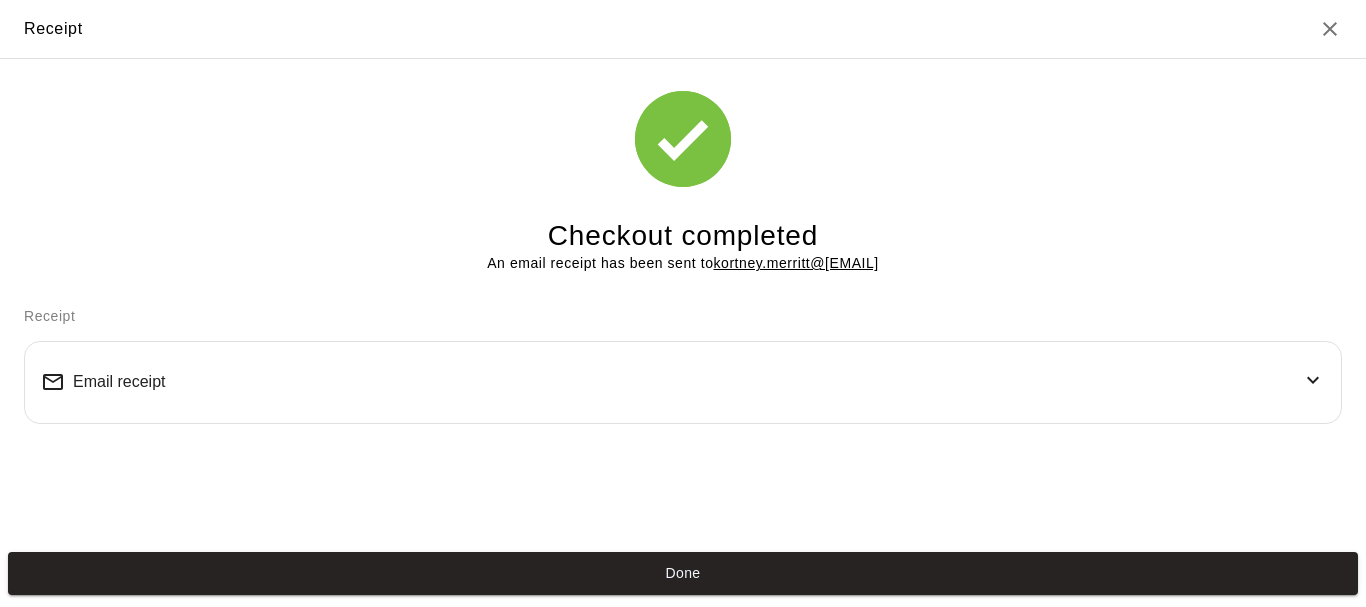 scroll, scrollTop: 0, scrollLeft: 0, axis: both 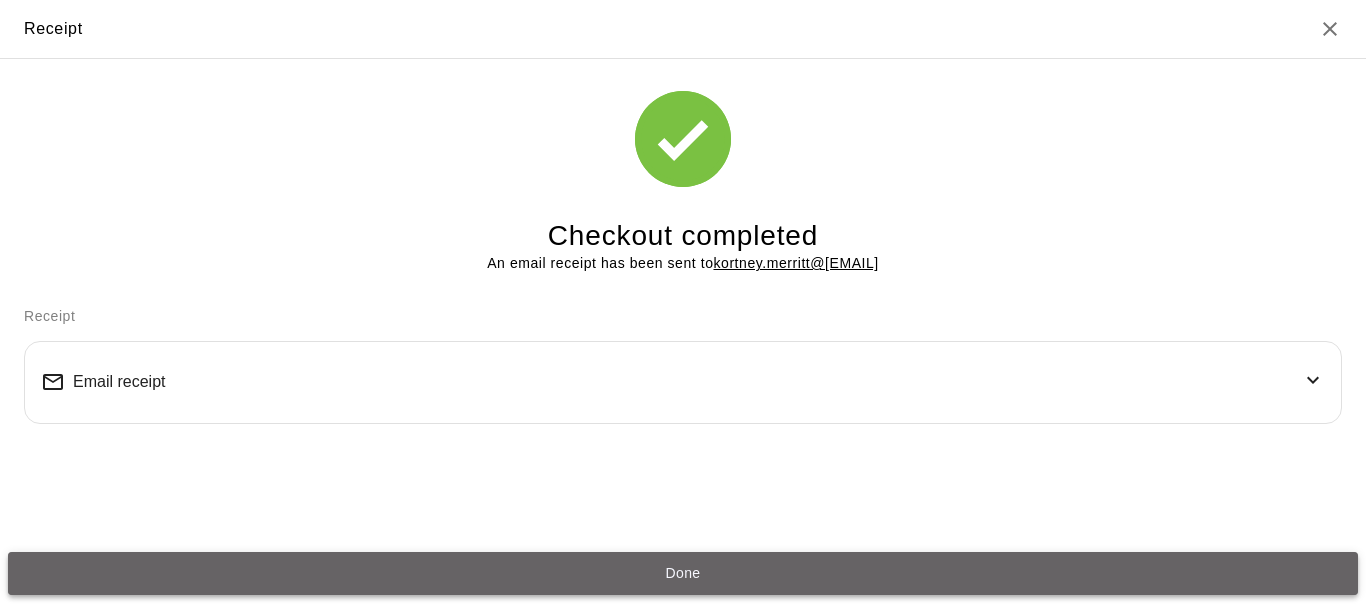 click on "Done" at bounding box center (683, 573) 